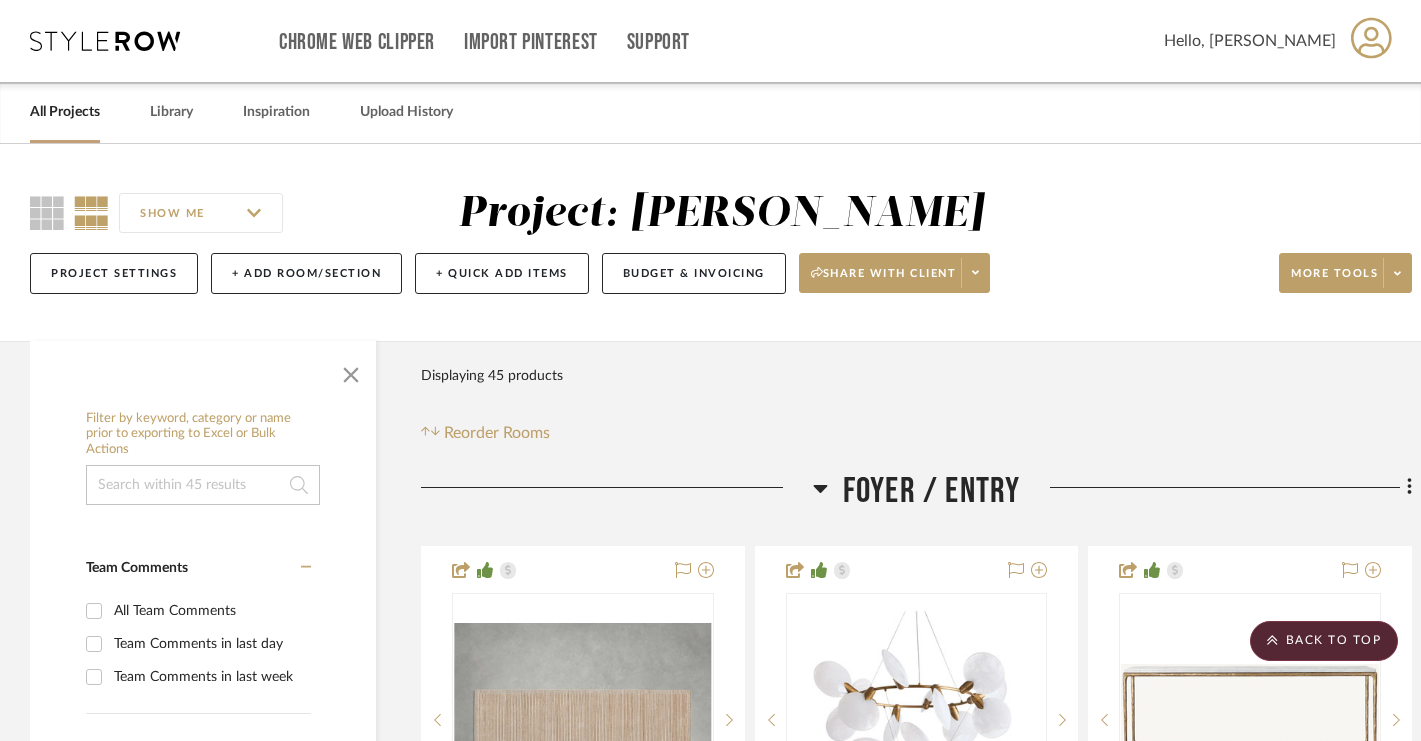 scroll, scrollTop: 9886, scrollLeft: 1, axis: both 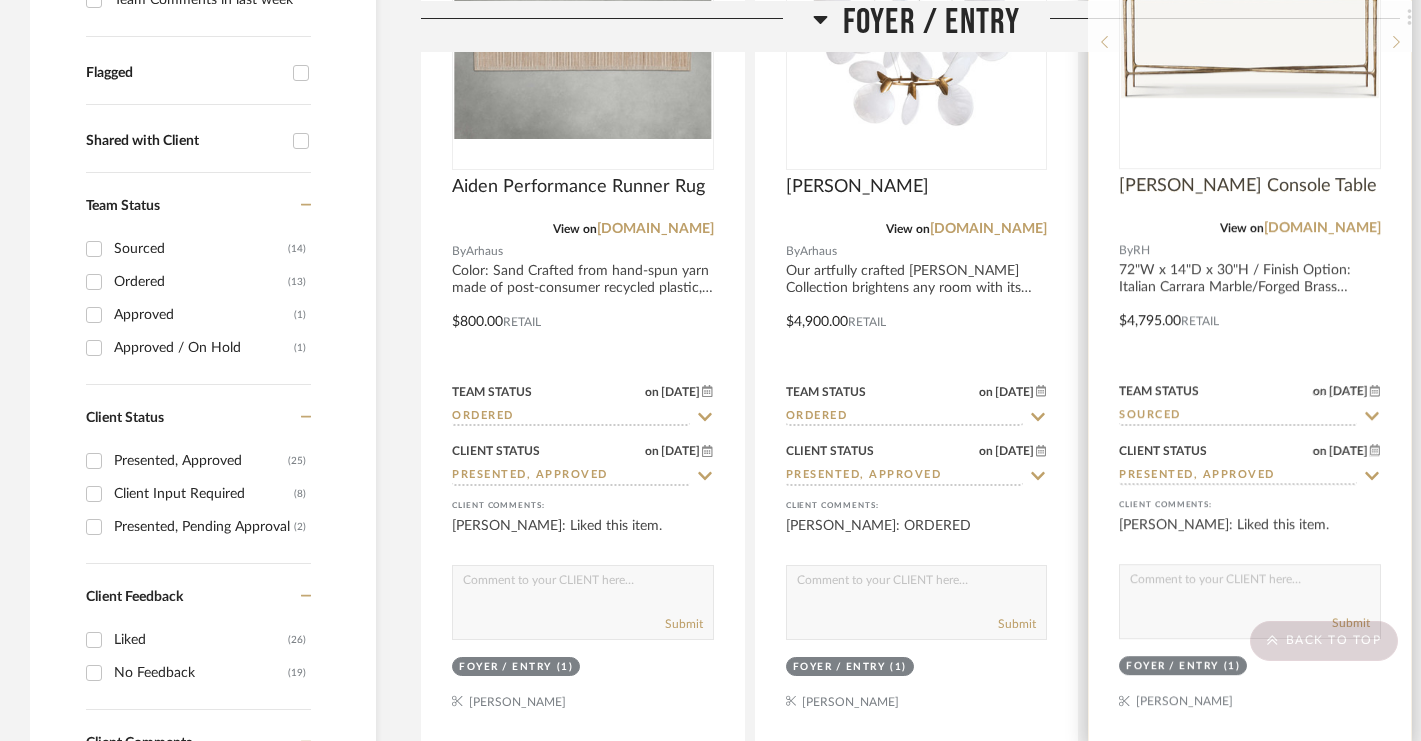 click on "Thaddeus Marble Console Table" at bounding box center [1248, 187] 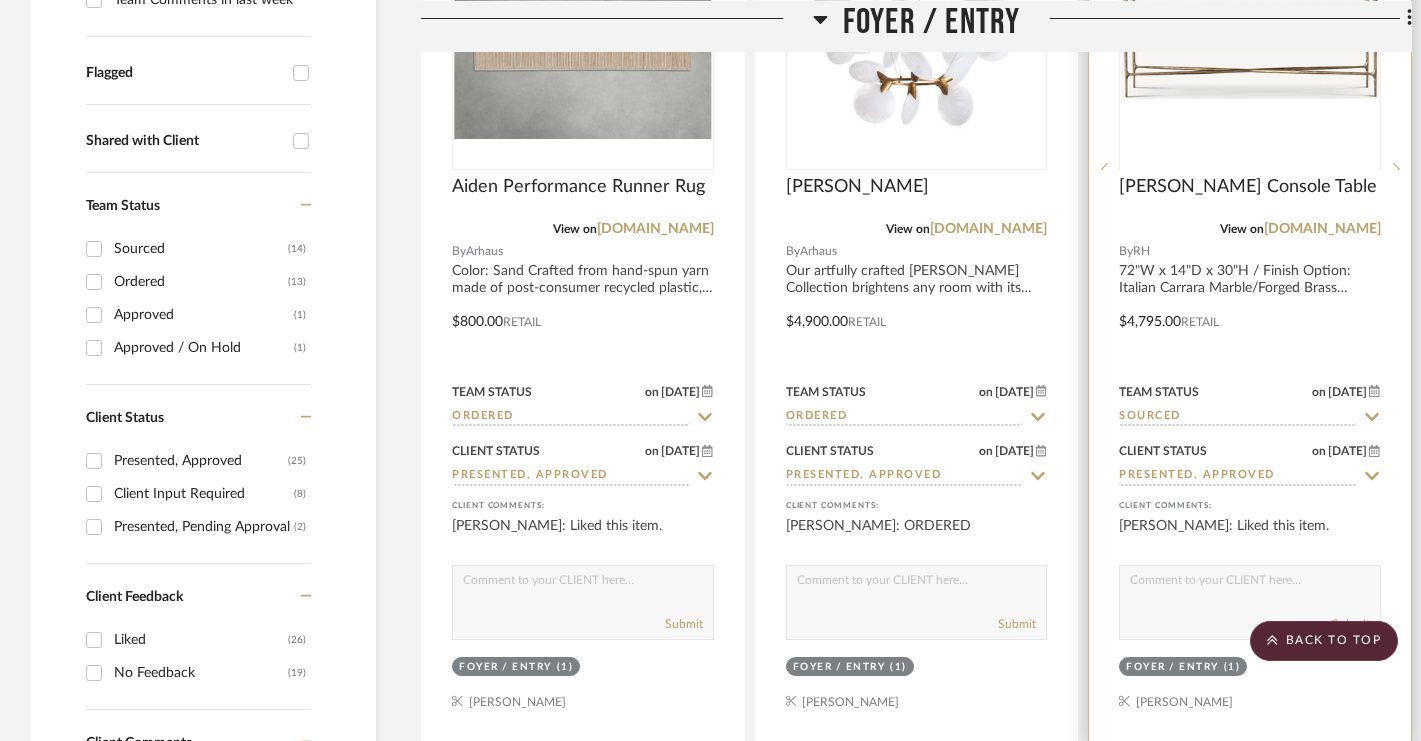 click at bounding box center (1250, 295) 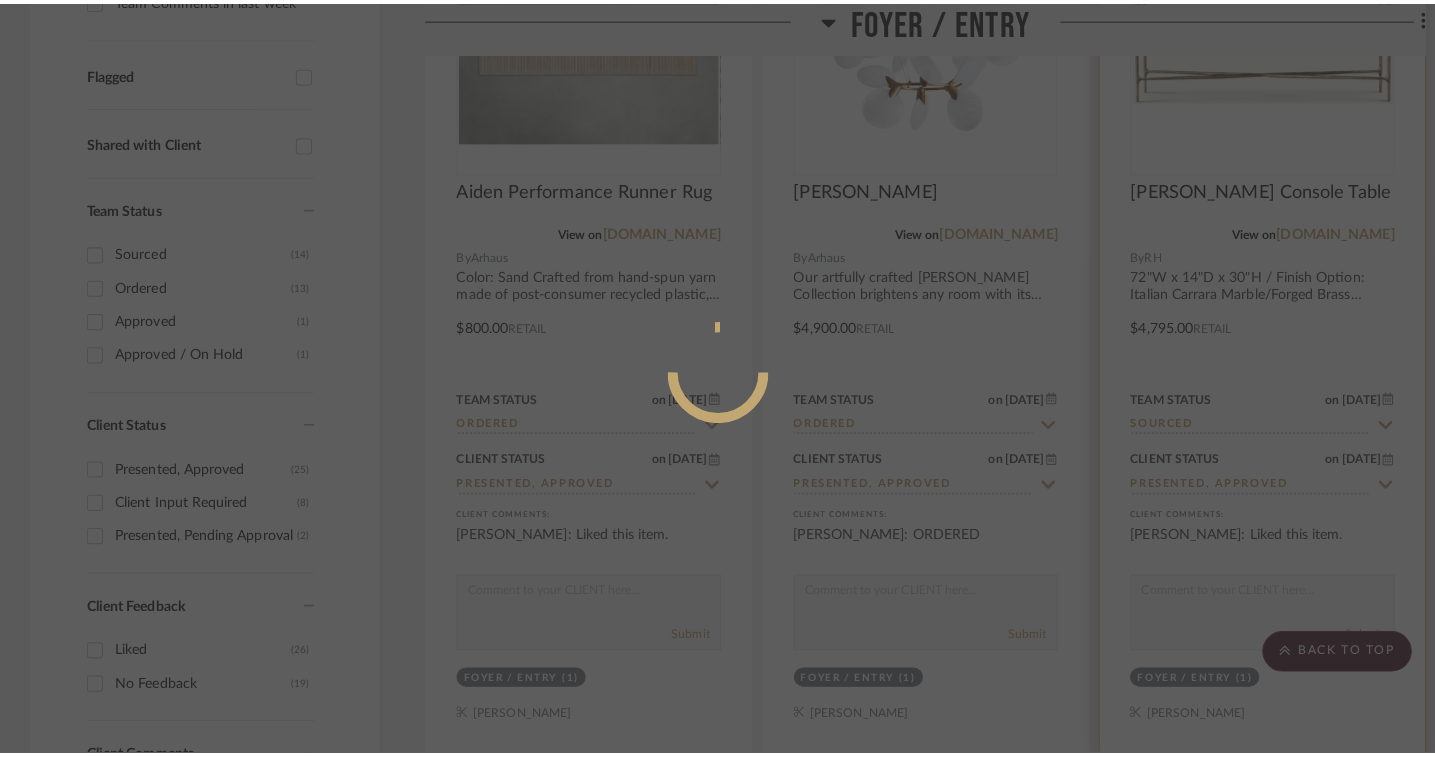 scroll, scrollTop: 0, scrollLeft: 0, axis: both 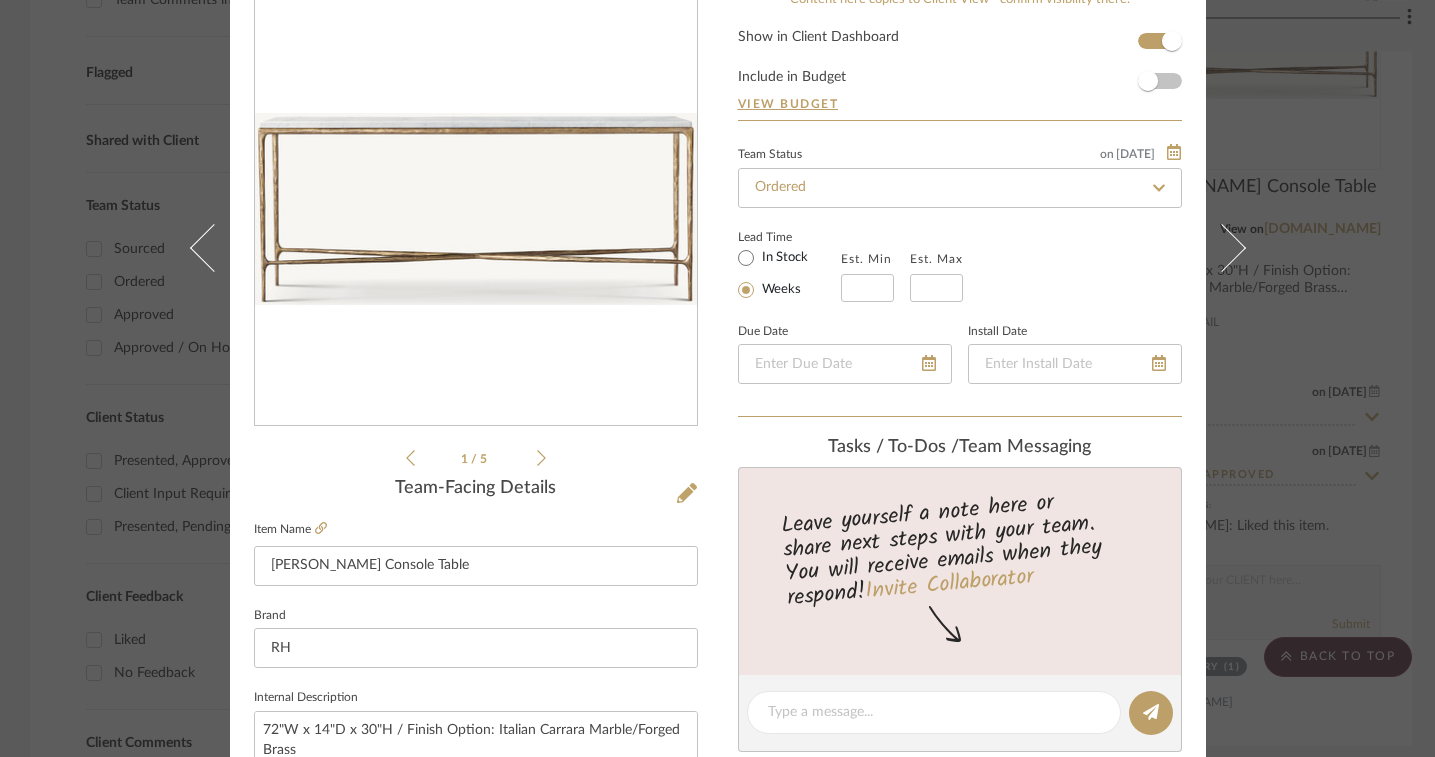click at bounding box center [1173, -103] 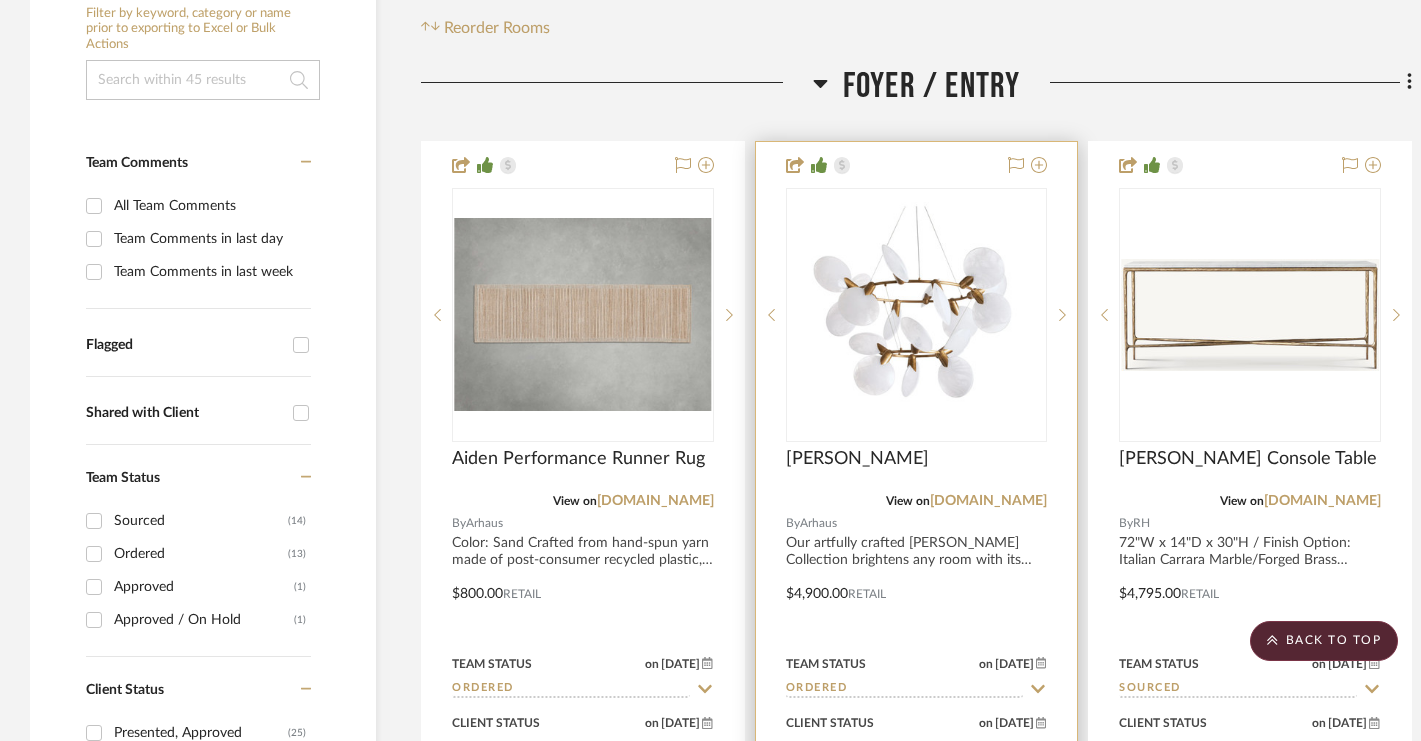 scroll, scrollTop: 404, scrollLeft: 0, axis: vertical 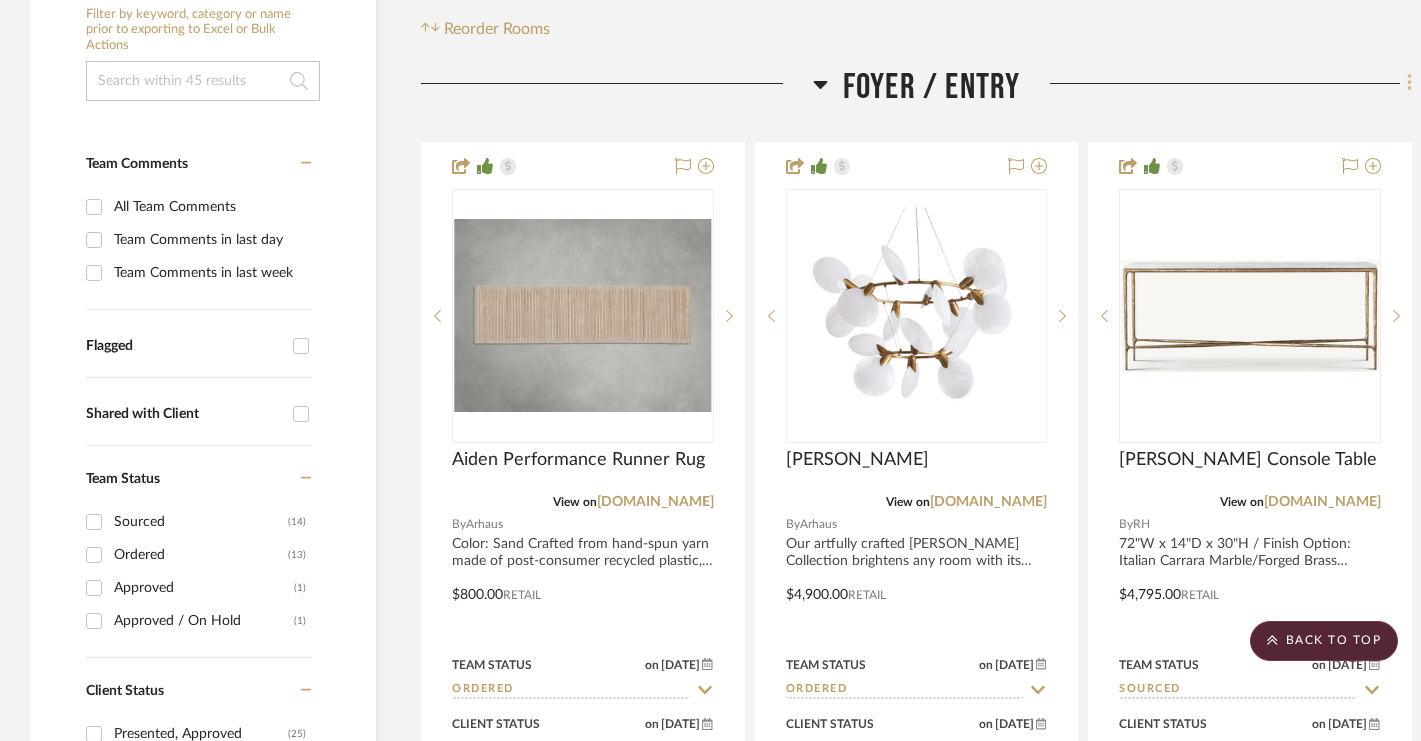 click 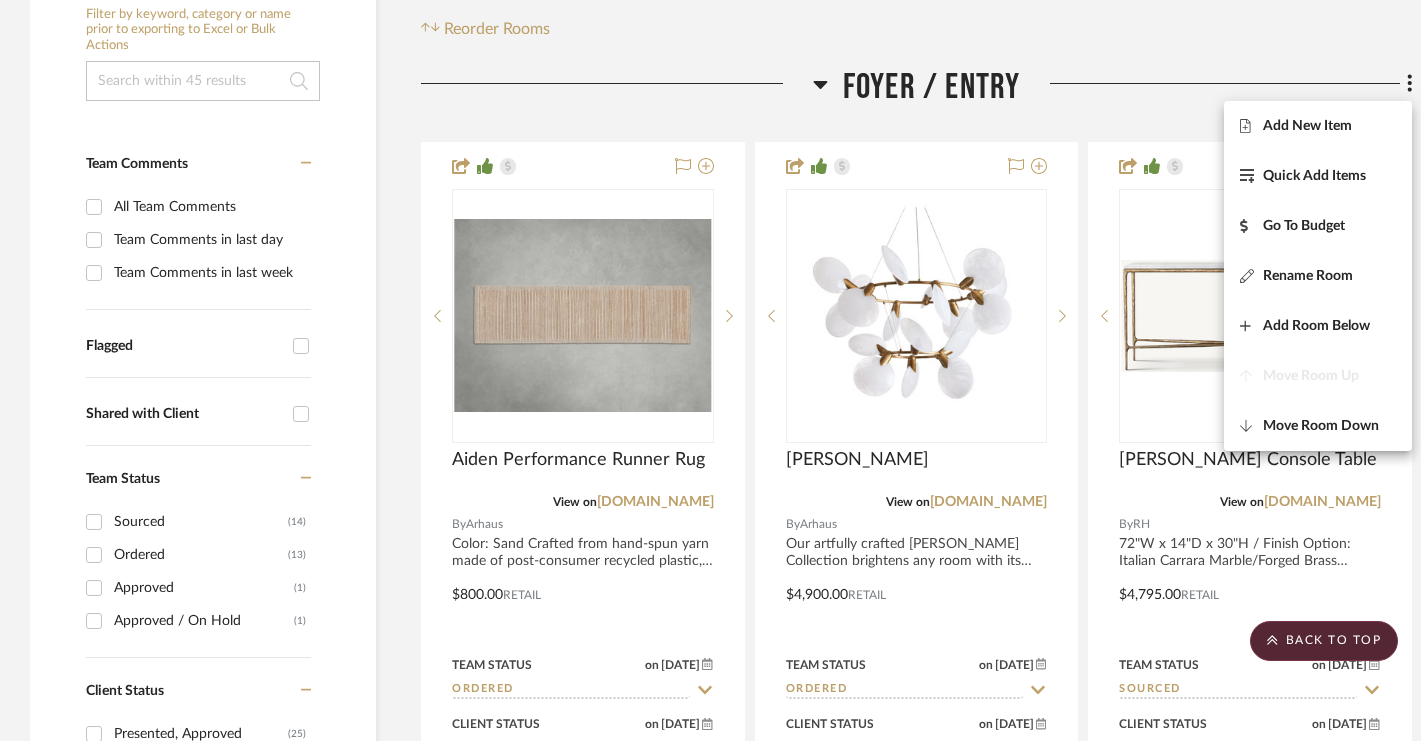 click at bounding box center (710, 370) 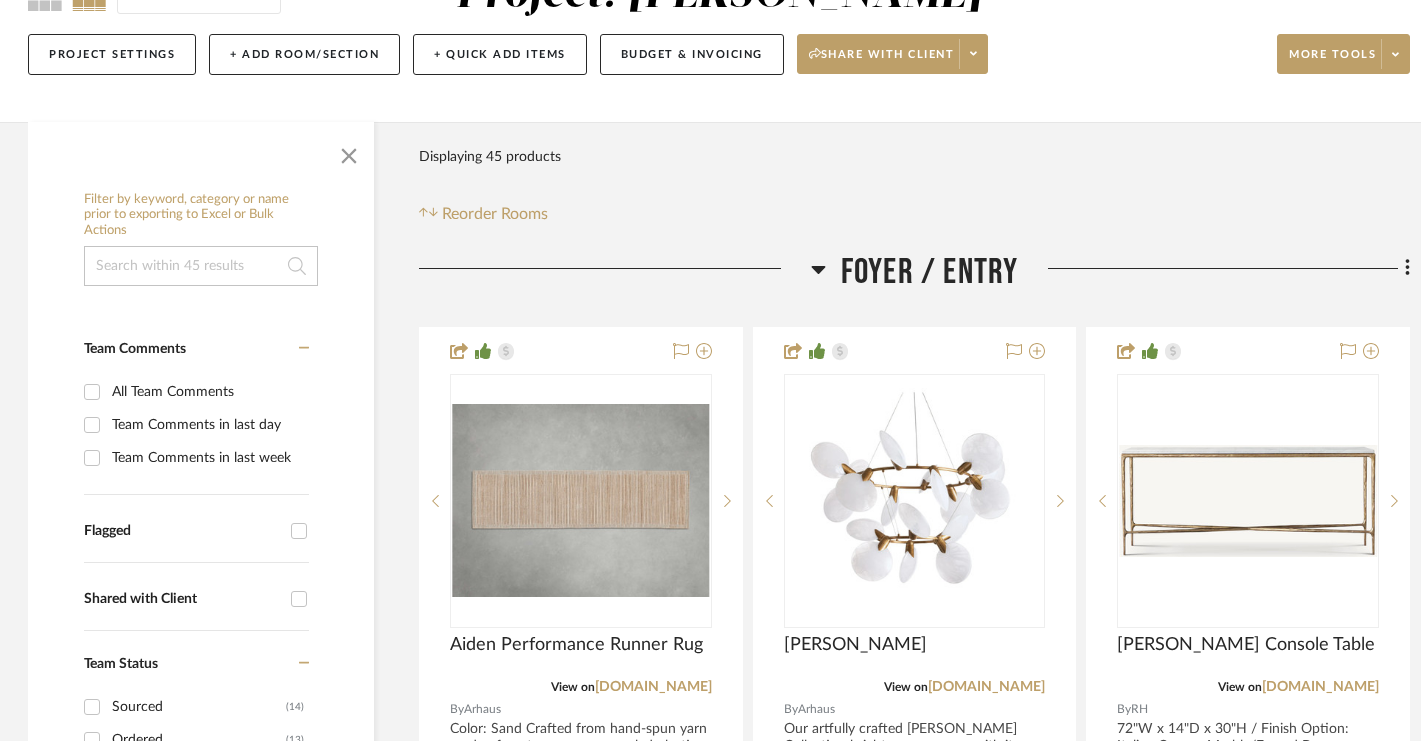 scroll, scrollTop: 220, scrollLeft: 2, axis: both 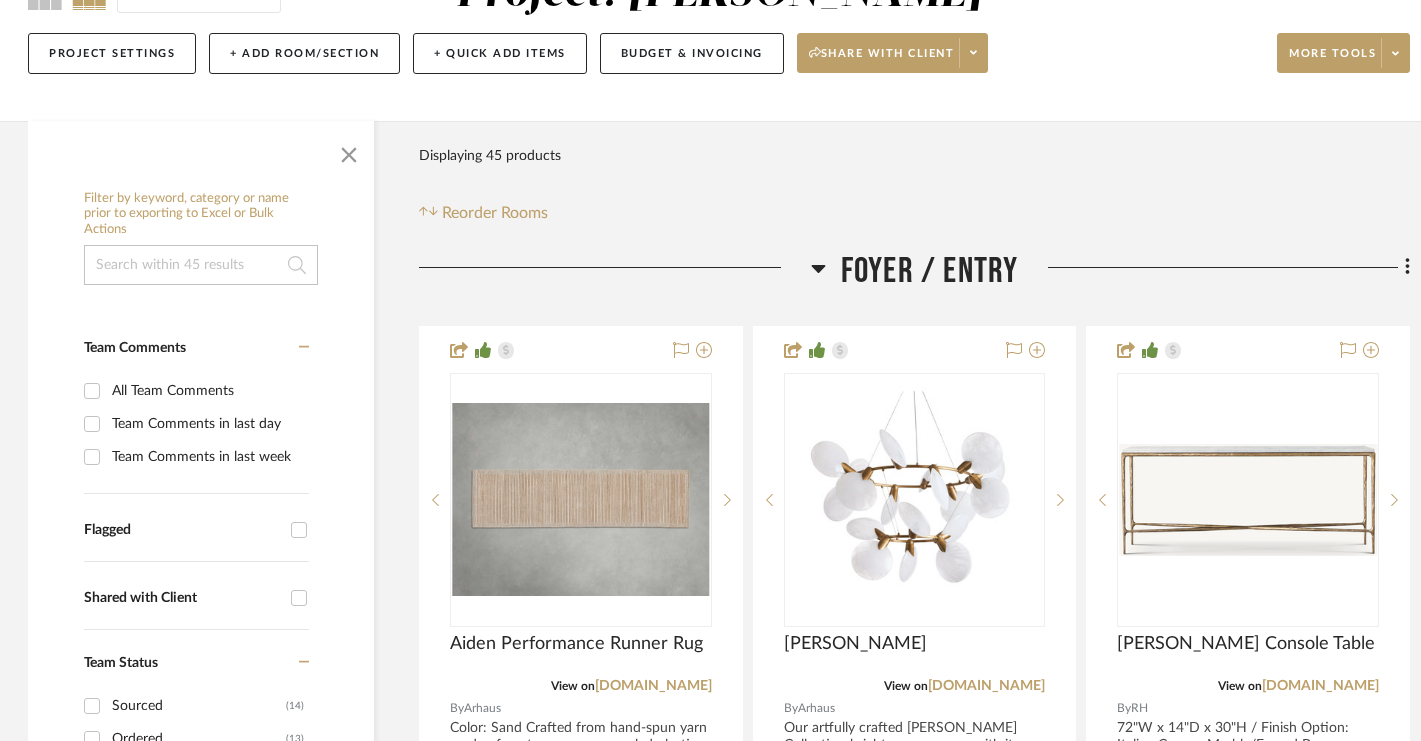 click 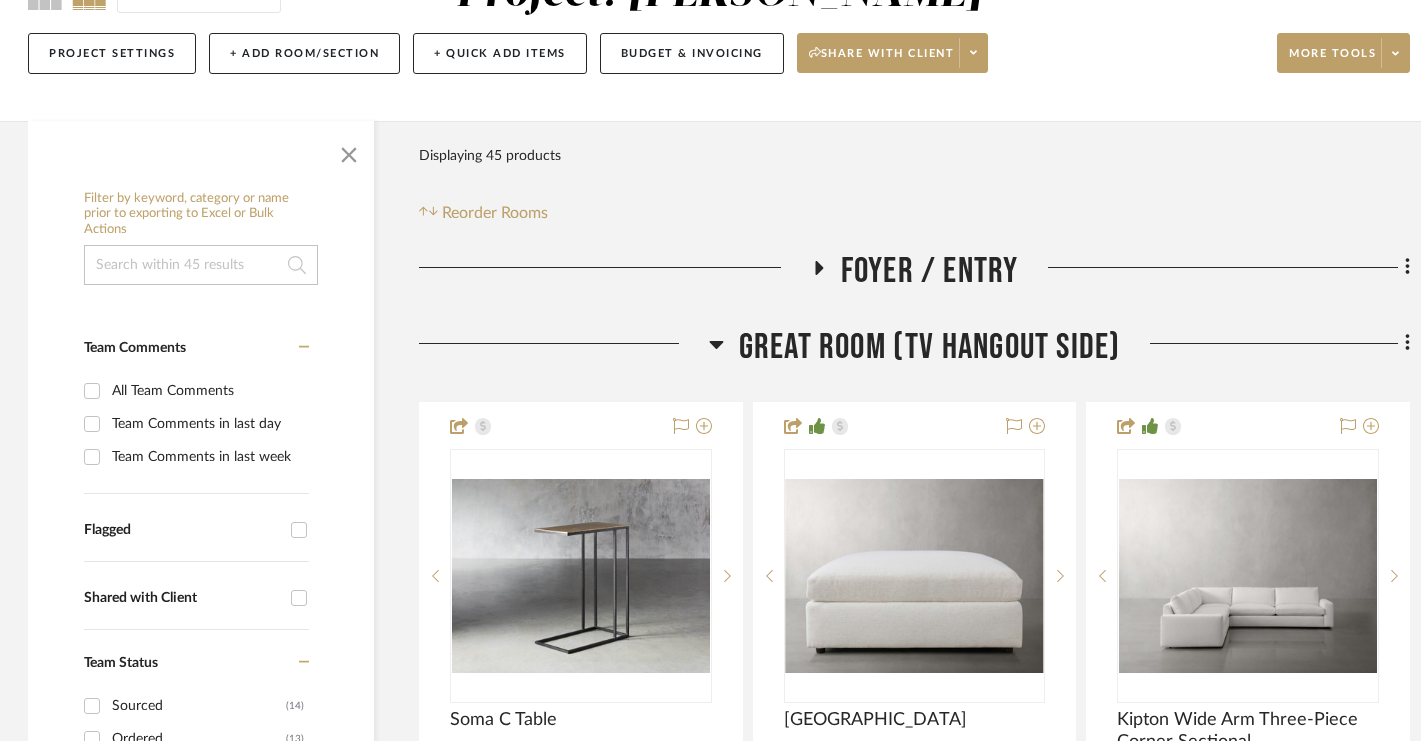 click 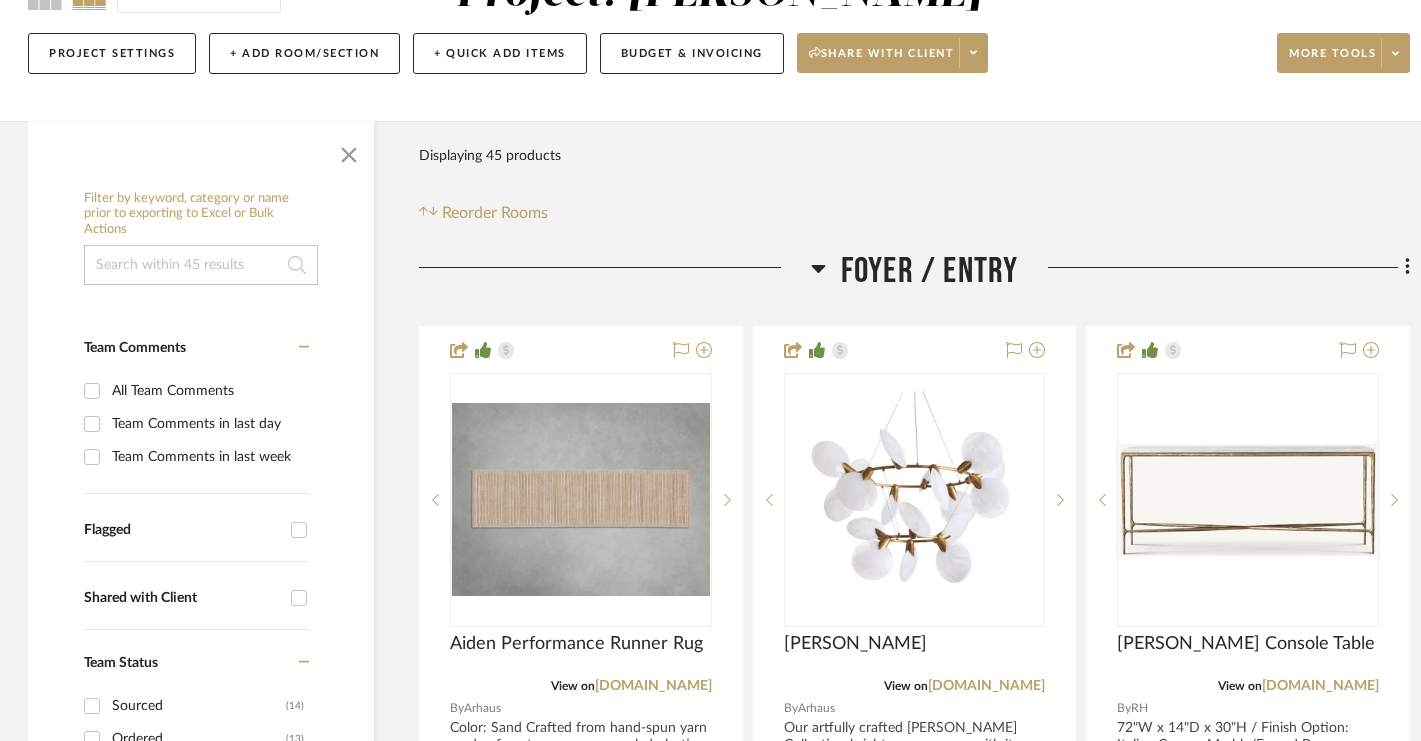 click 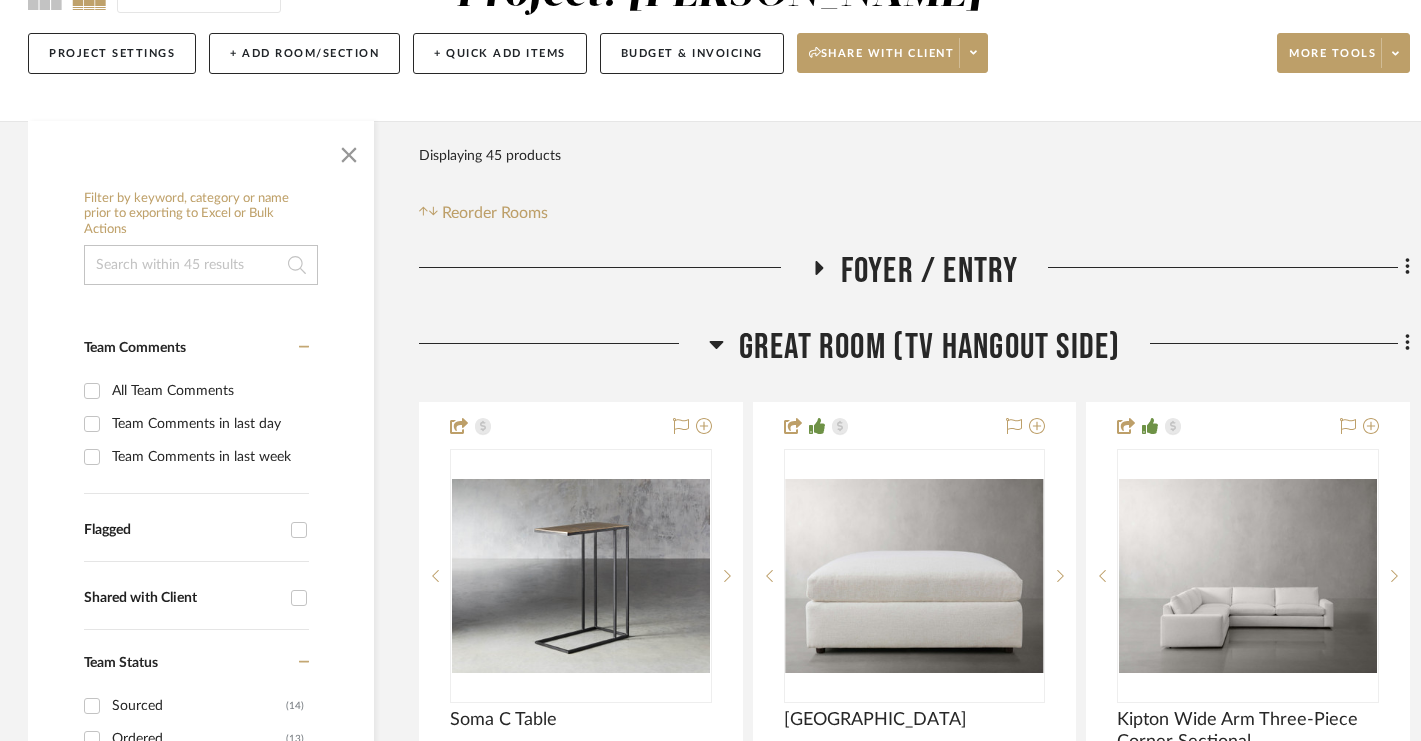 click 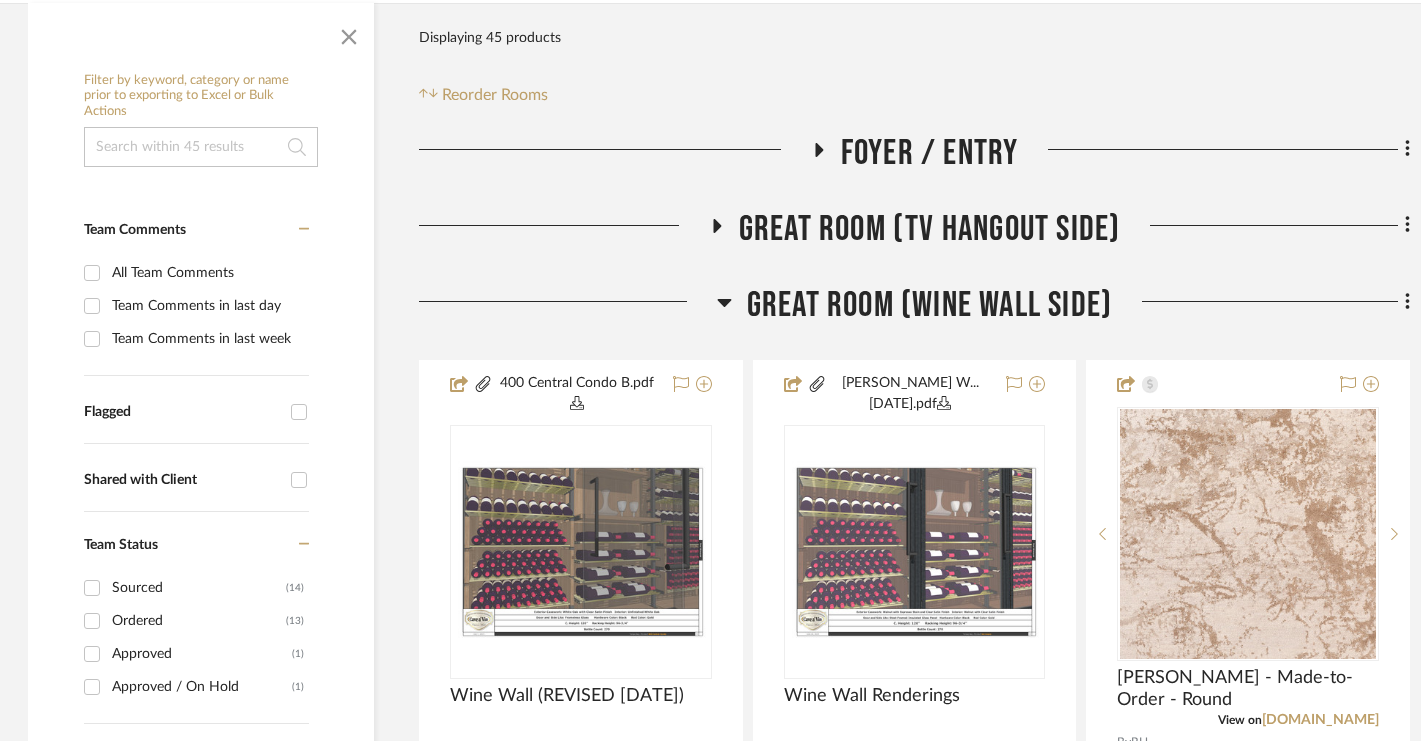 scroll, scrollTop: 340, scrollLeft: 2, axis: both 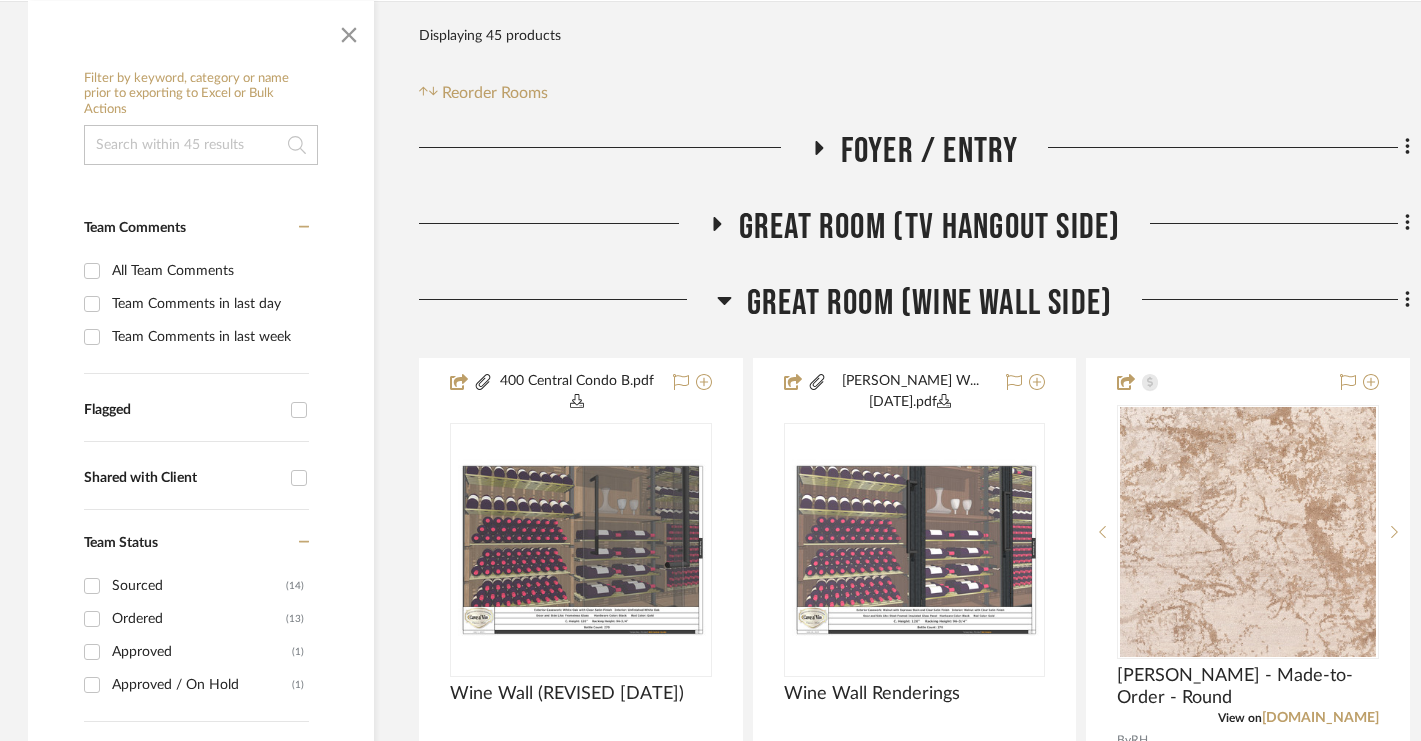 click 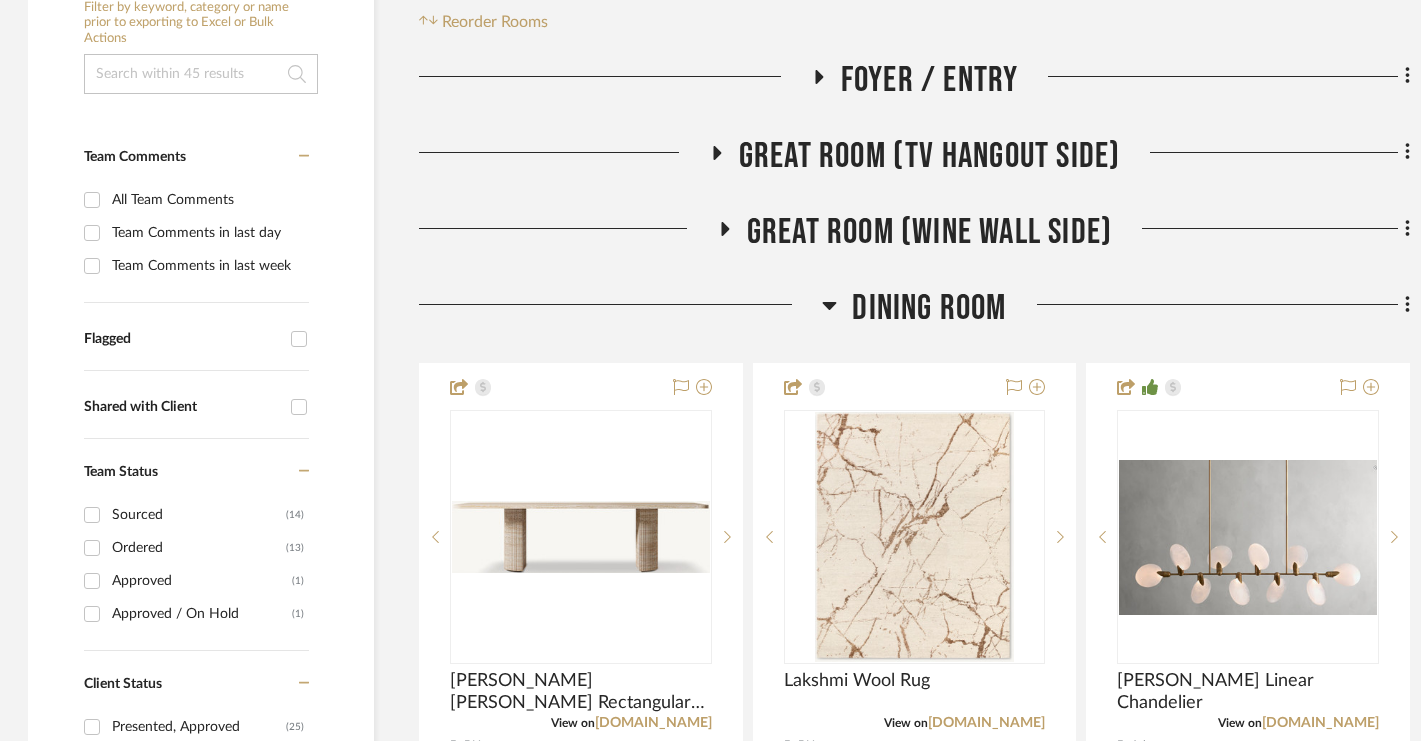 scroll, scrollTop: 443, scrollLeft: 2, axis: both 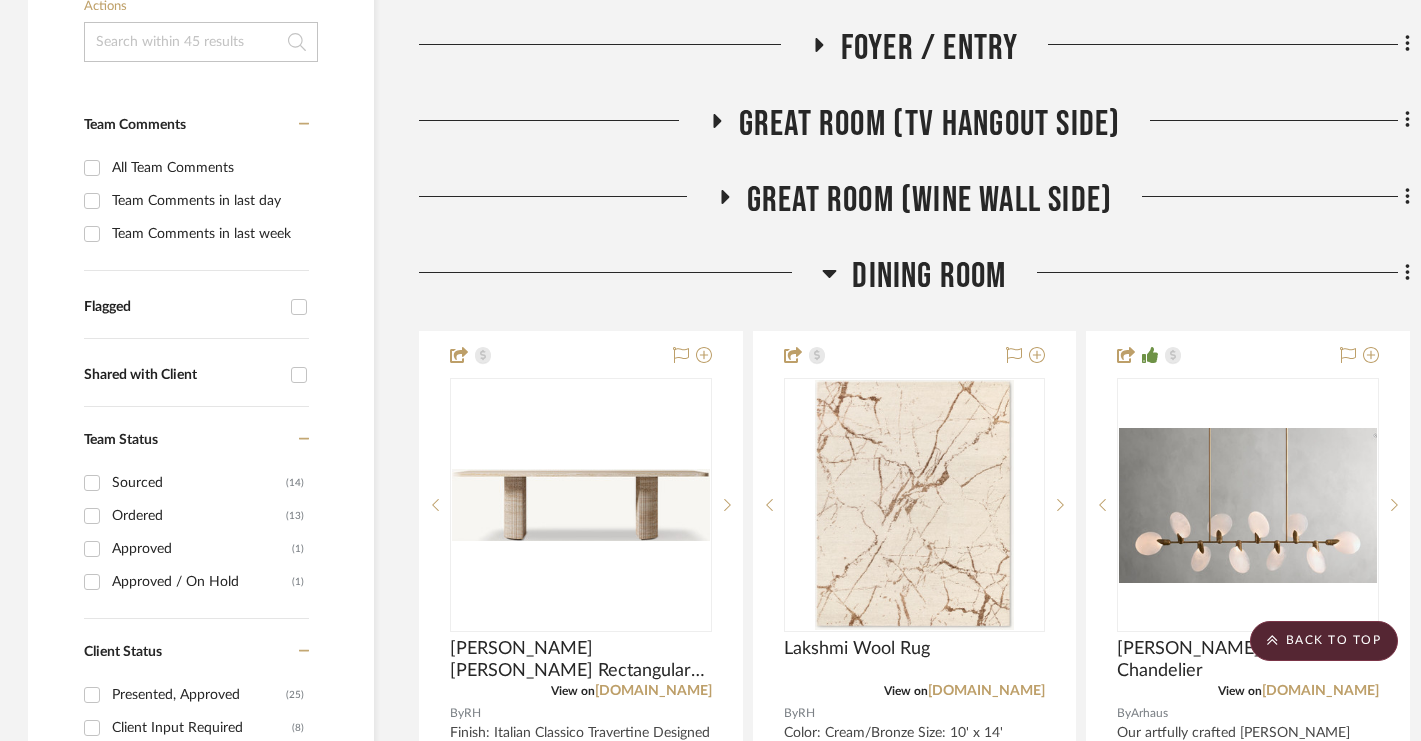 click 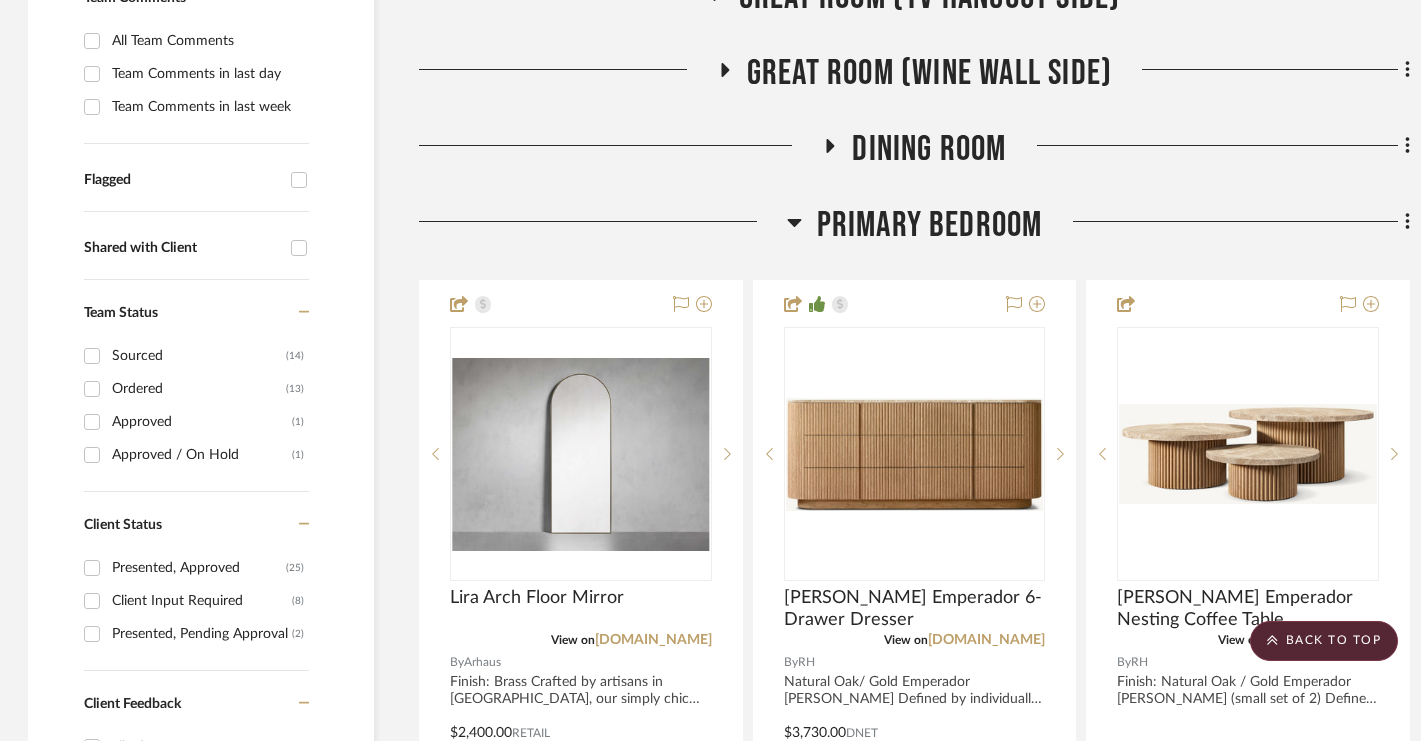 scroll, scrollTop: 573, scrollLeft: 2, axis: both 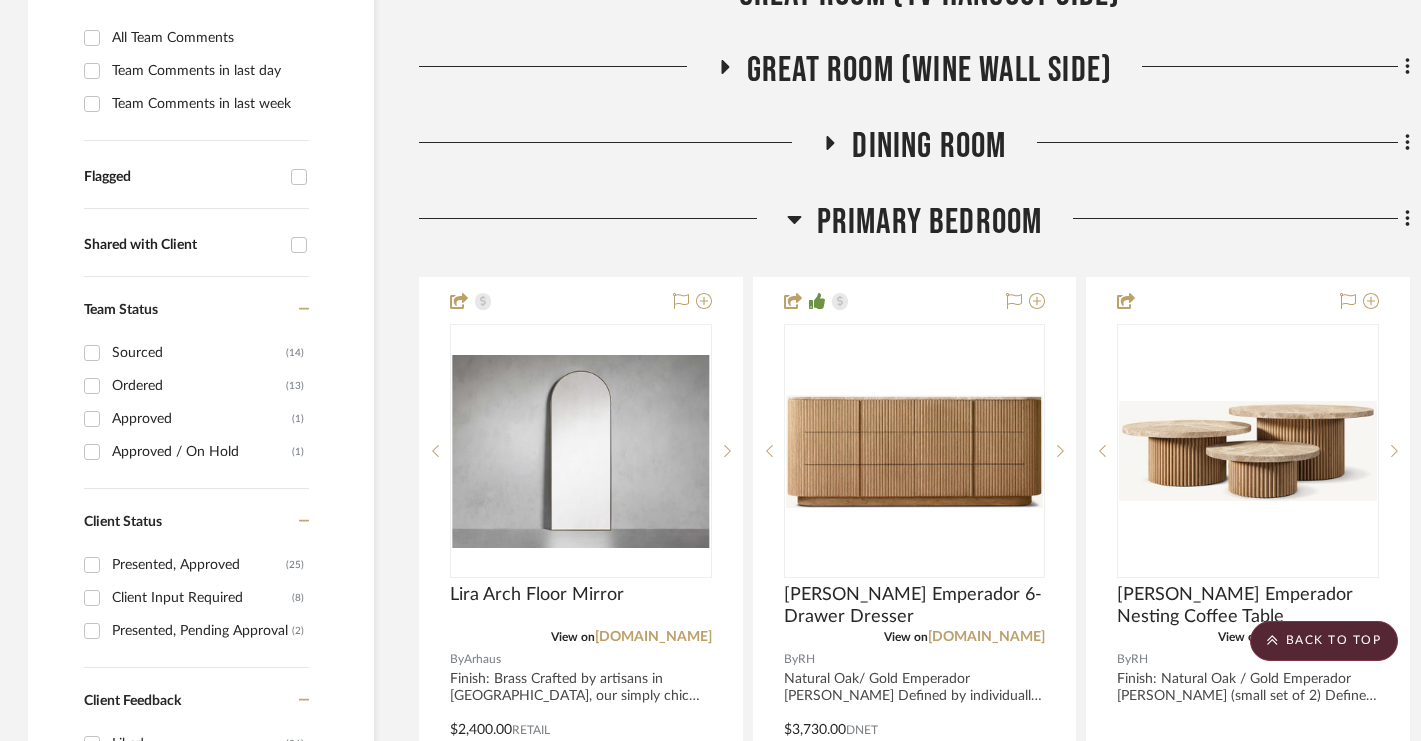 click on "Primary Bedroom" 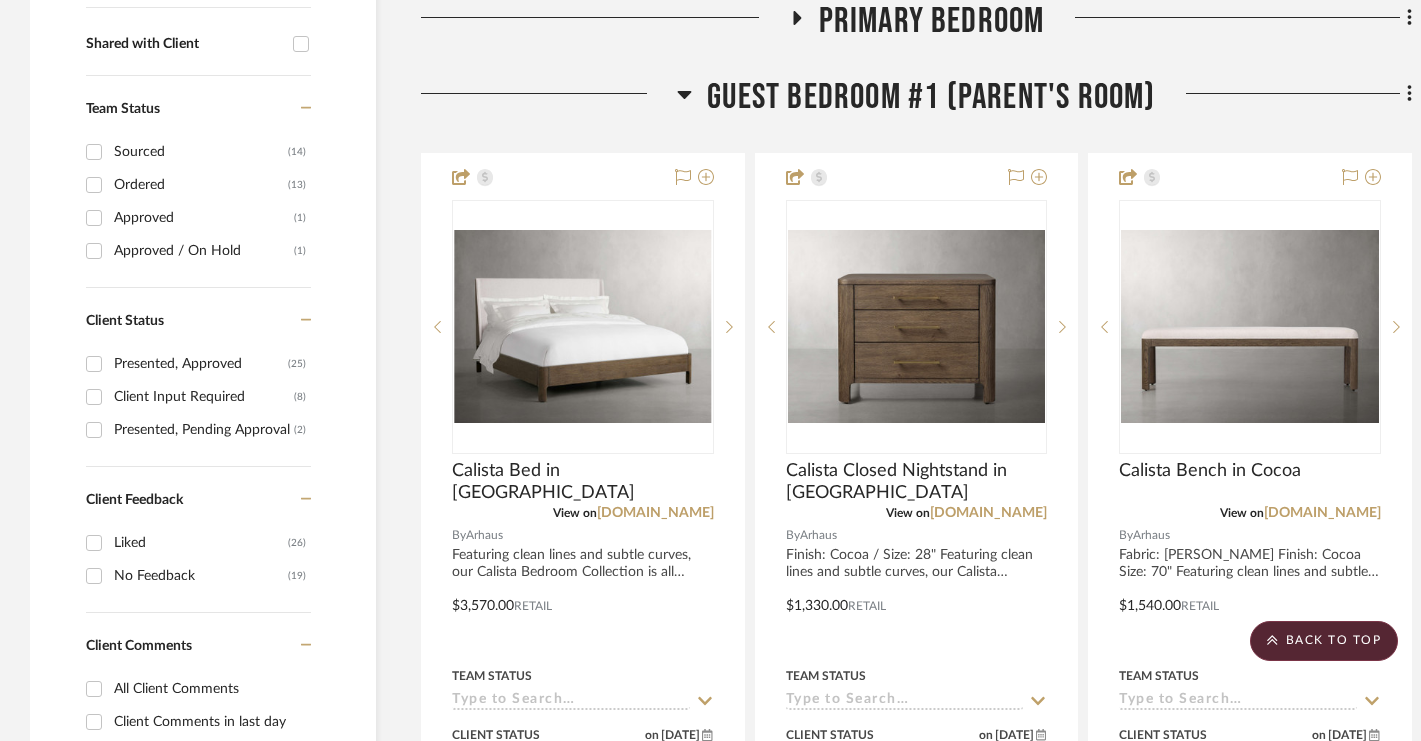 scroll, scrollTop: 768, scrollLeft: 0, axis: vertical 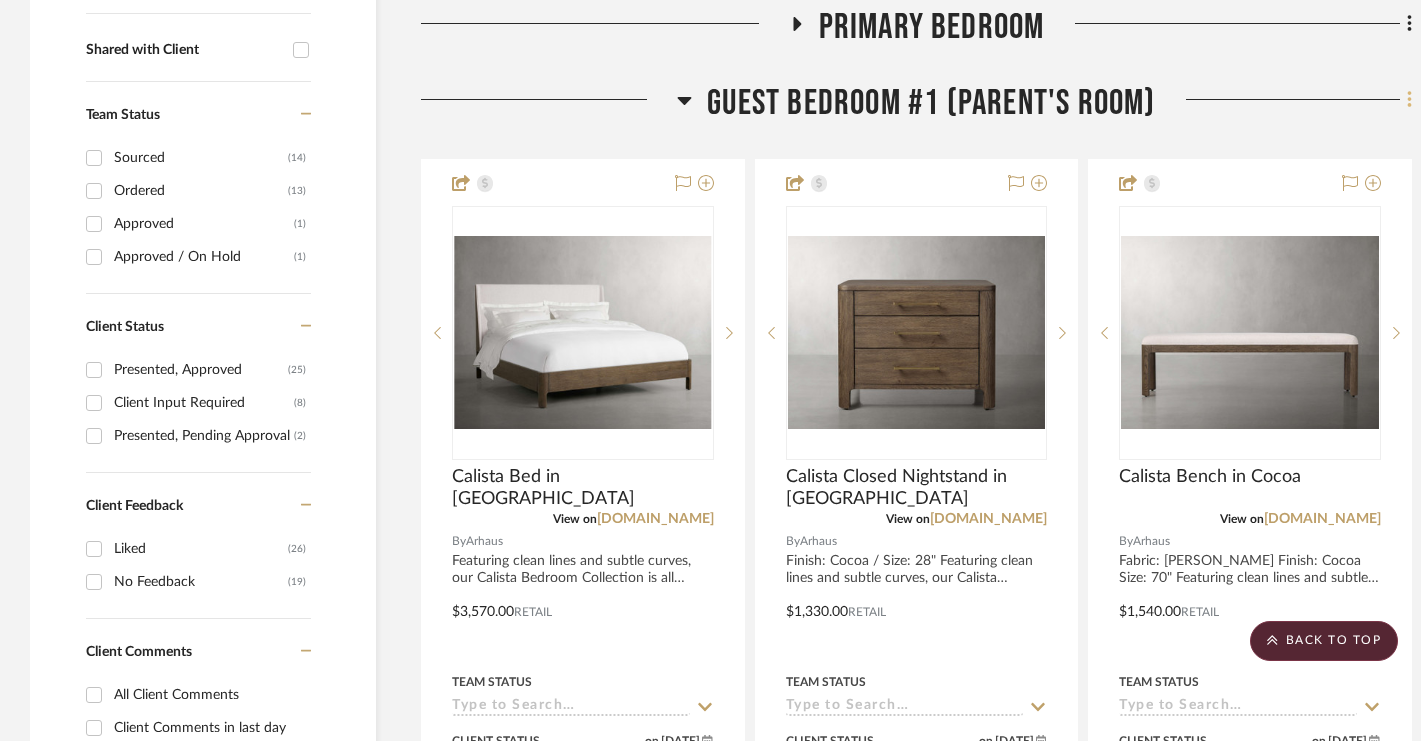 click 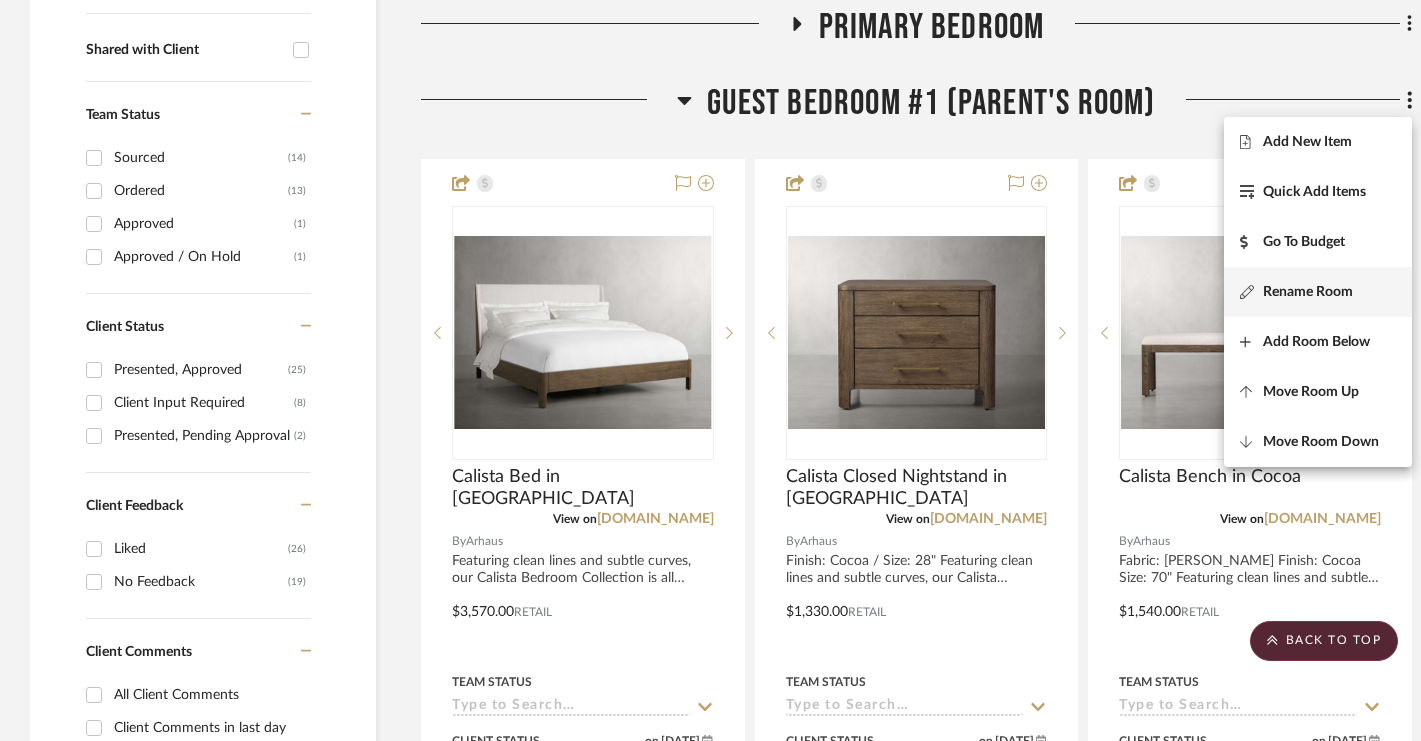 click on "Rename Room" at bounding box center [1308, 292] 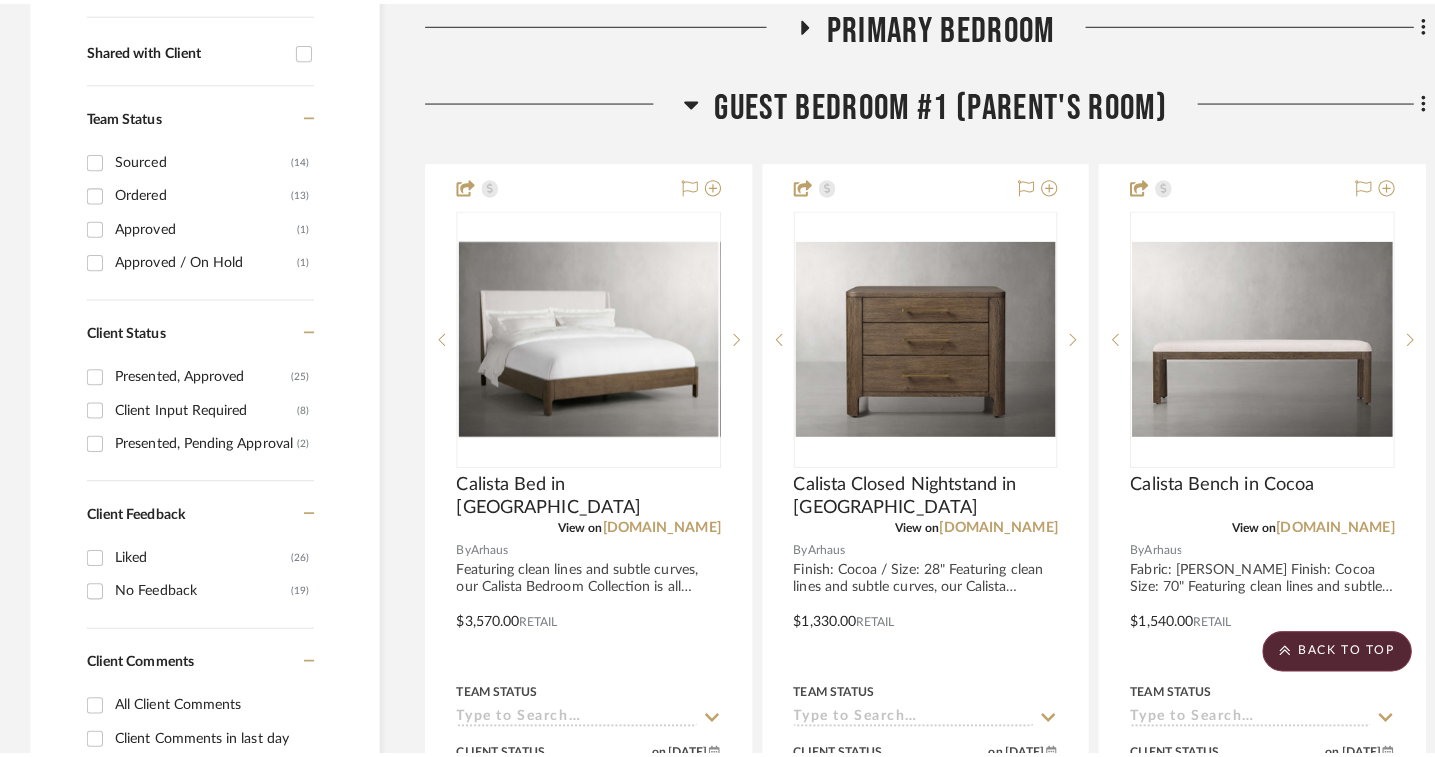 scroll, scrollTop: 0, scrollLeft: 0, axis: both 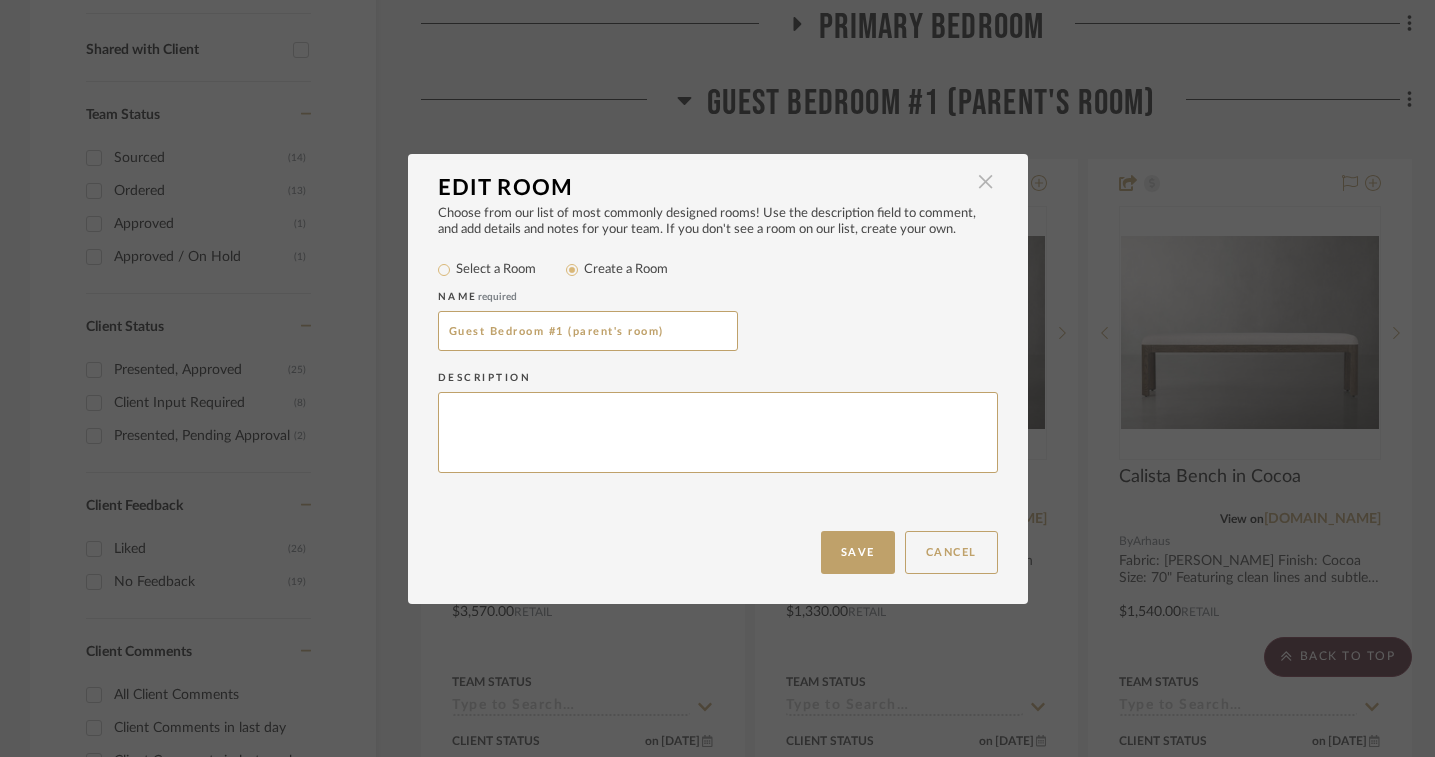 click at bounding box center (986, 182) 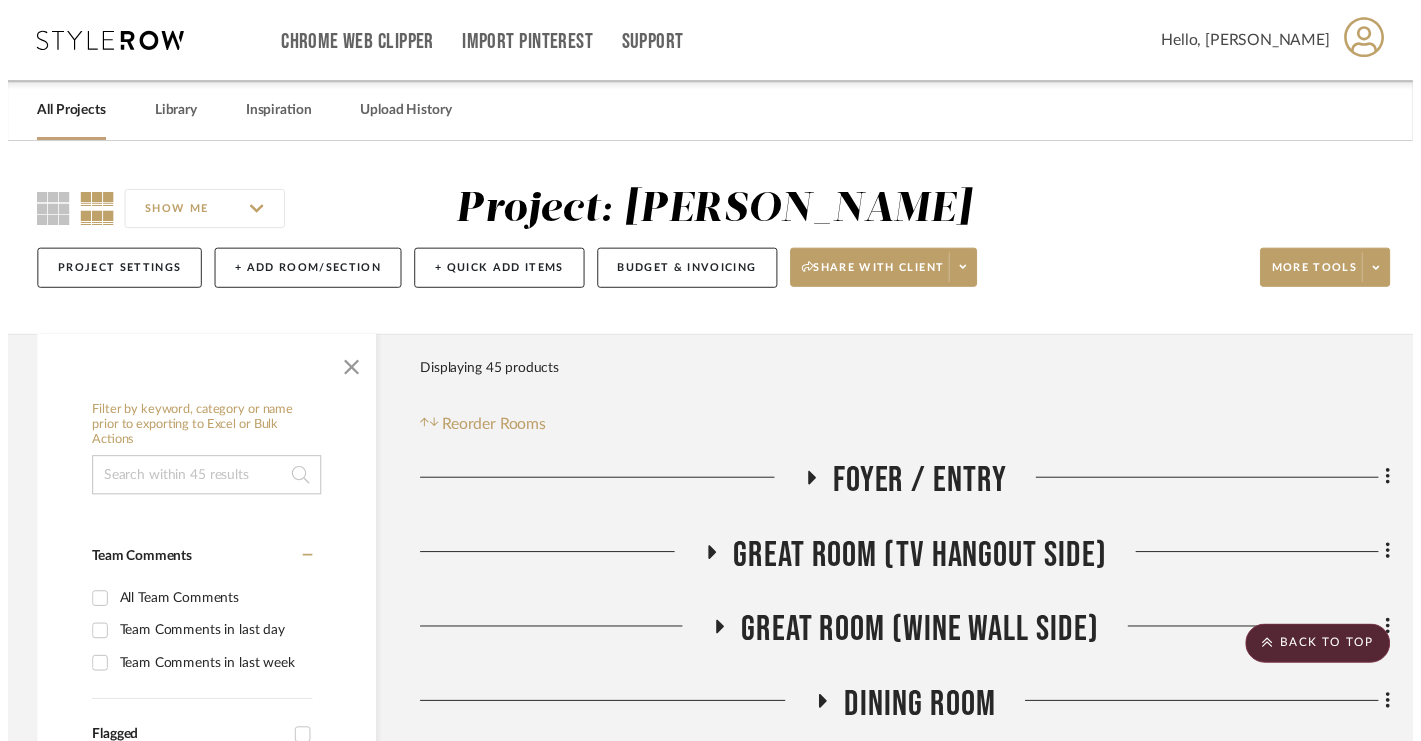 scroll, scrollTop: 768, scrollLeft: 0, axis: vertical 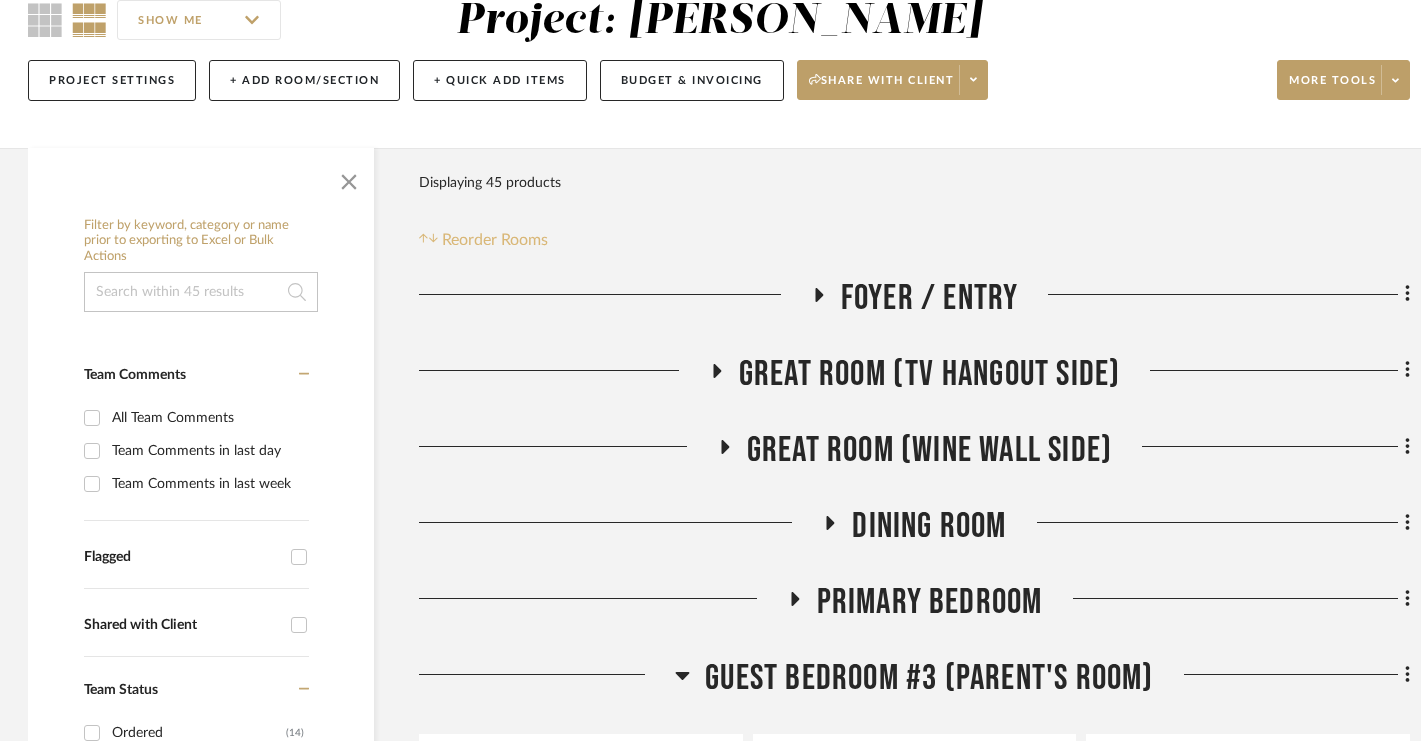 click on "Reorder Rooms" 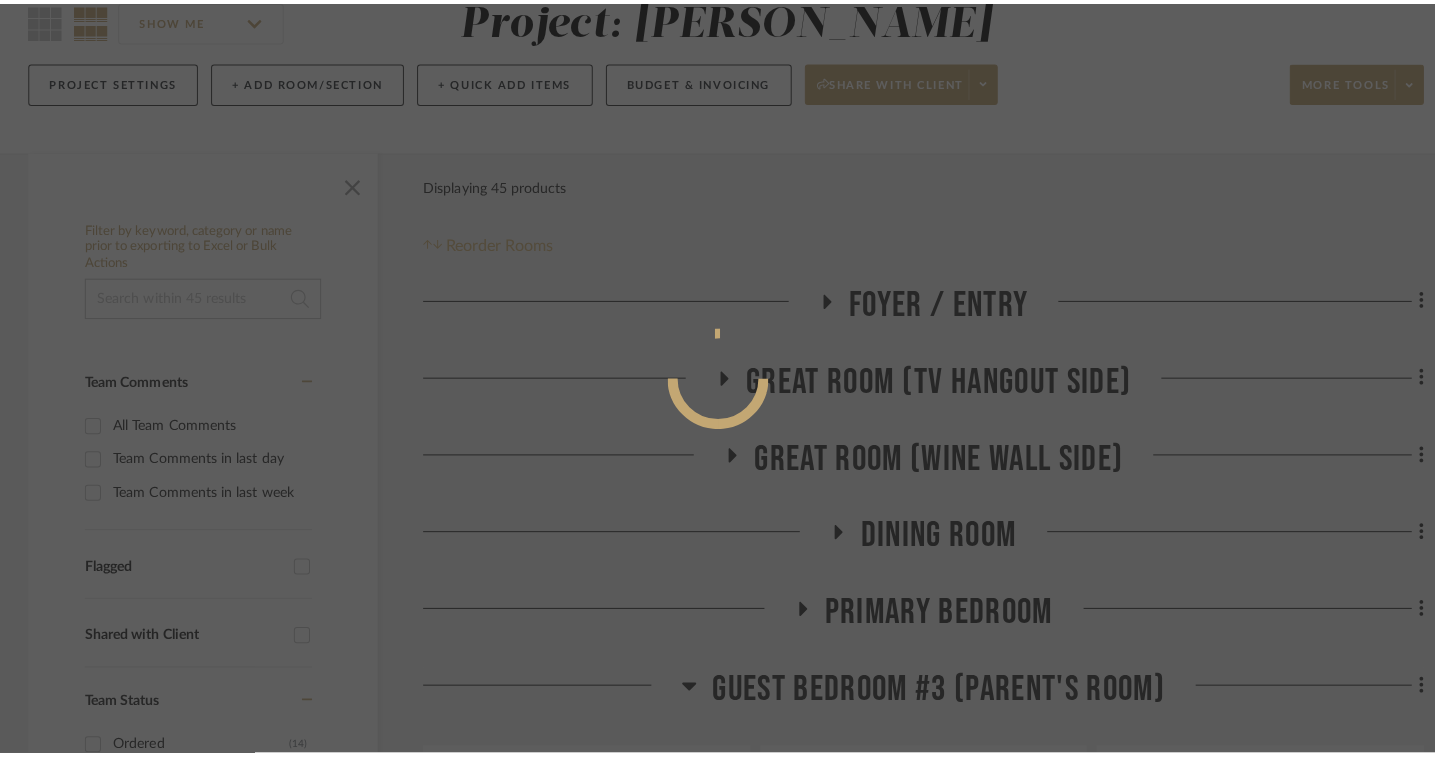 scroll, scrollTop: 0, scrollLeft: 0, axis: both 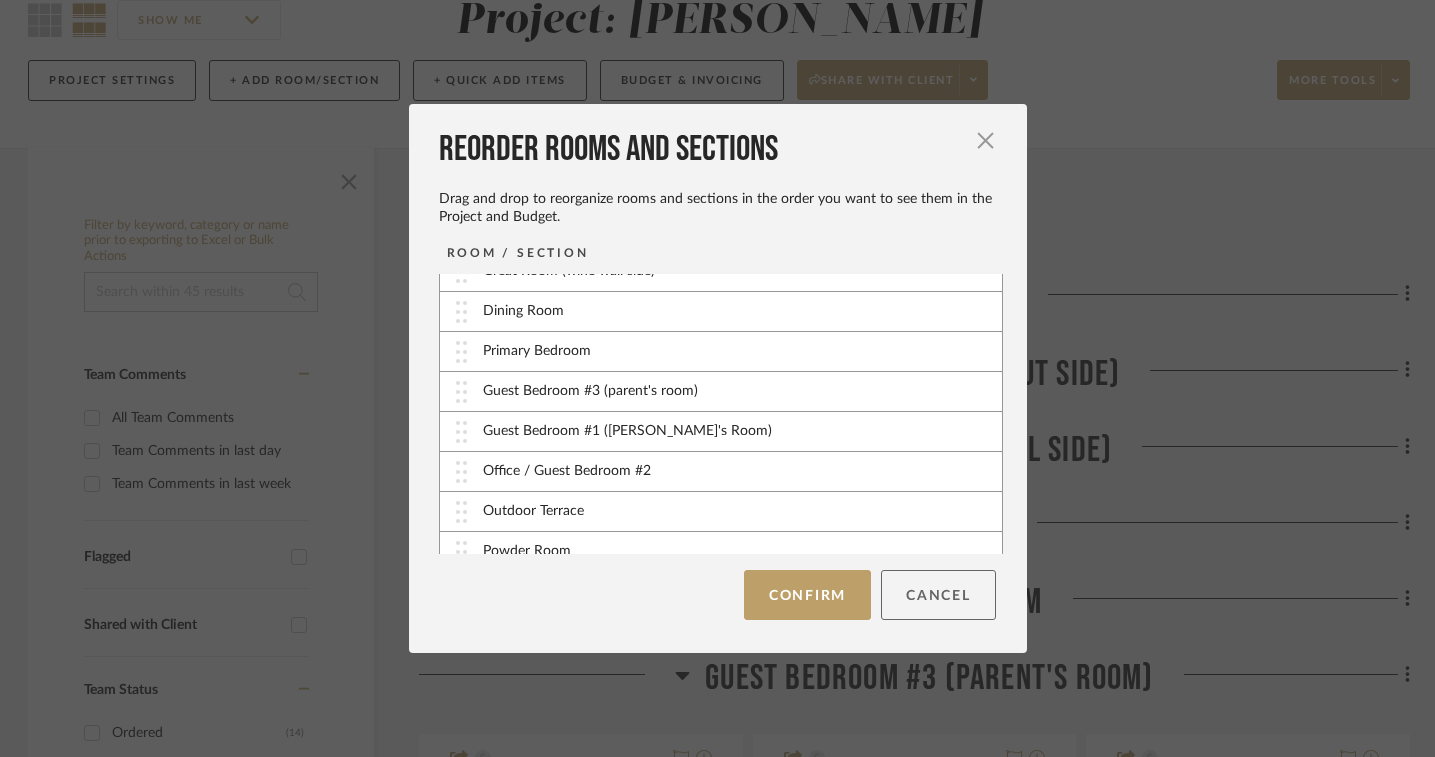 click on "Cancel" at bounding box center (938, 595) 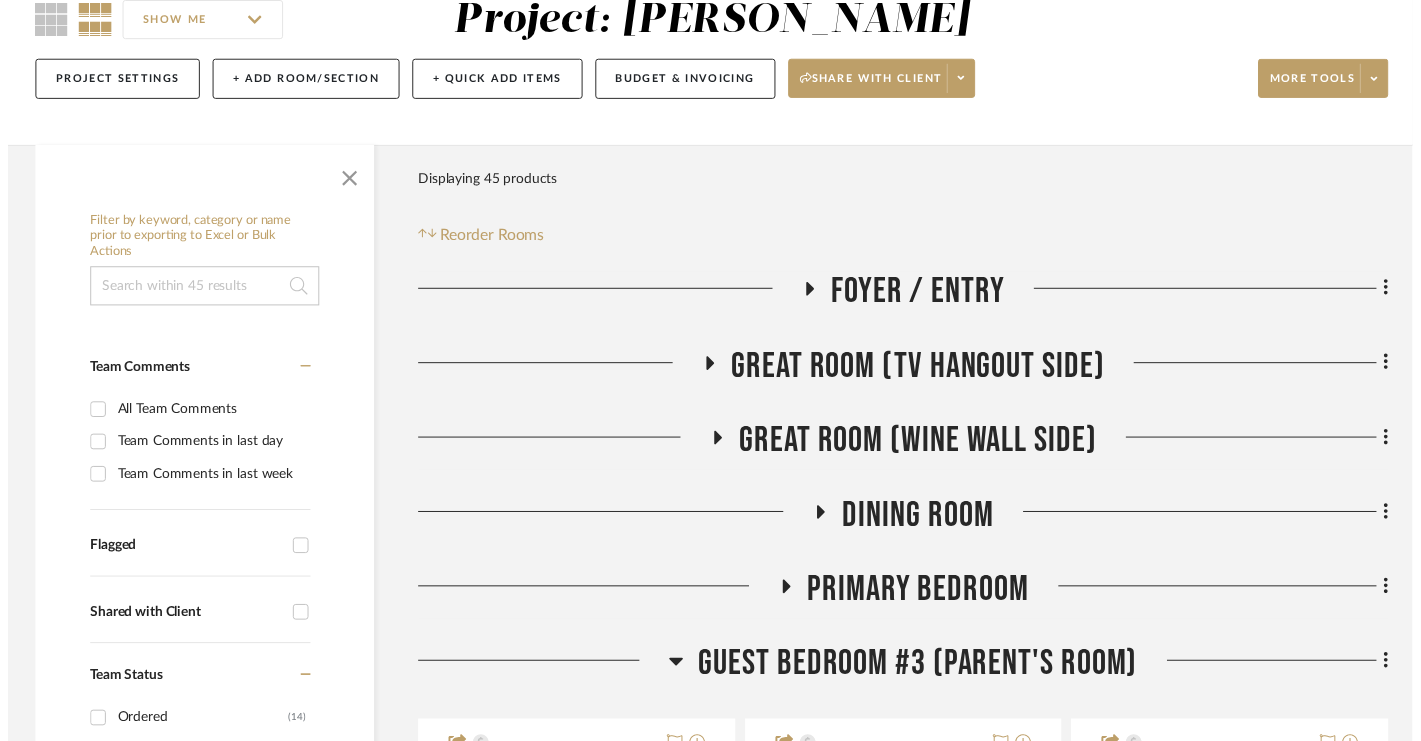 scroll, scrollTop: 193, scrollLeft: 2, axis: both 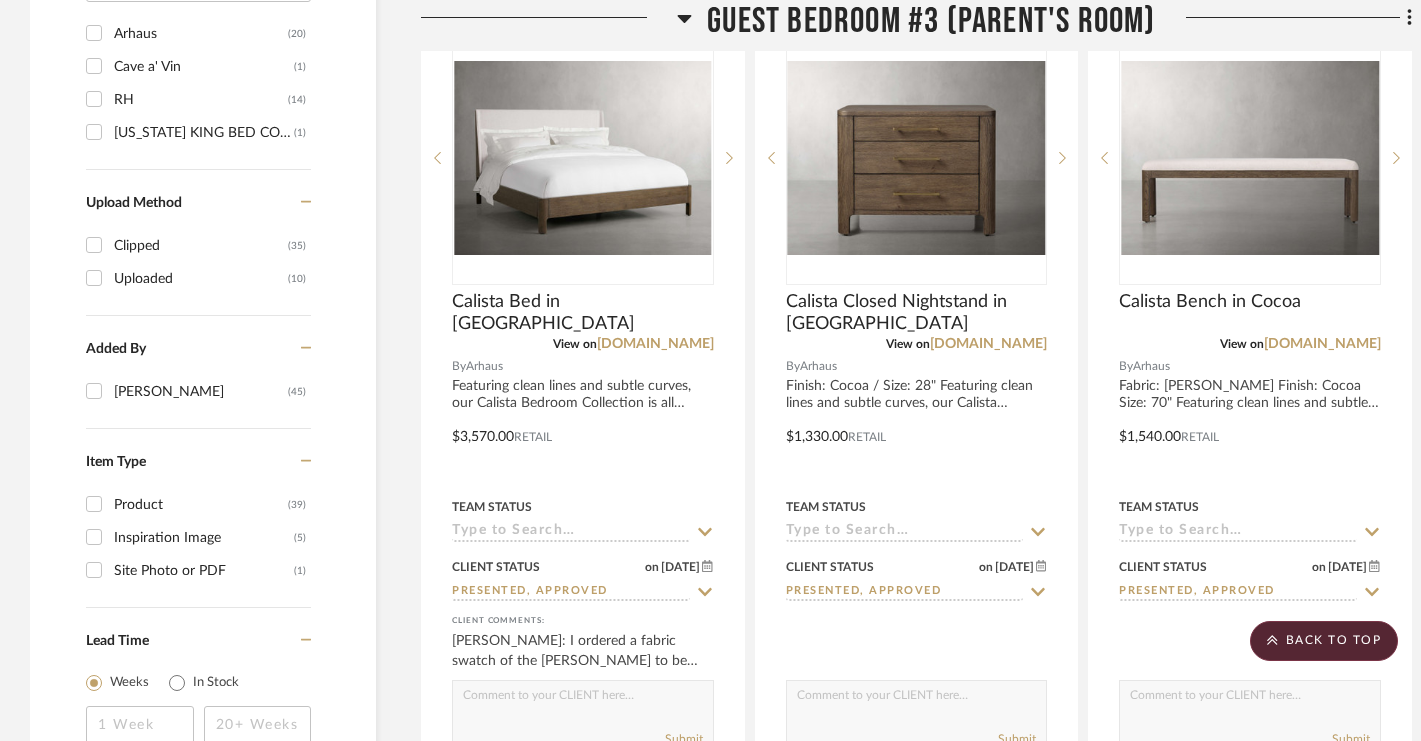 click on "Calista Bed in Cocoa  View on  arhaus.com  By  Arhaus  Featuring clean lines and subtle curves, our Calista Bedroom Collection is all about the small details. Crafted with veneered oak, the frame’s rounded corners complement the angled shelter wings that offer enveloping comfort of sumptuous upholstery.
$3,570.00  Retail  Team Status Client Status on 7/7/2025 7/7/2025 Presented, Approved client Comments:  PEGGY HERRMANN: I ordered a fabric swatch of the GEORGES SNOW to be mailed directly to you. I'll place the order to get the discount, but we can change it if you don't like the fabric color for any reason.   Submit   Guest Bedroom #3 (parent's room)  (1)    PEGGY HERRMANN  Calista Closed Nightstand in Cocoa  View on  arhaus.com  By  Arhaus  Finish: Cocoa / Size: 28"
Featuring clean lines and subtle curves, our Calista Bedroom Collection is all about the small details. Crafted with veneered oak, simplistic case pieces are equipped with spacious drawers accented by beautiful pulls.
$1,330.00 on (1)" 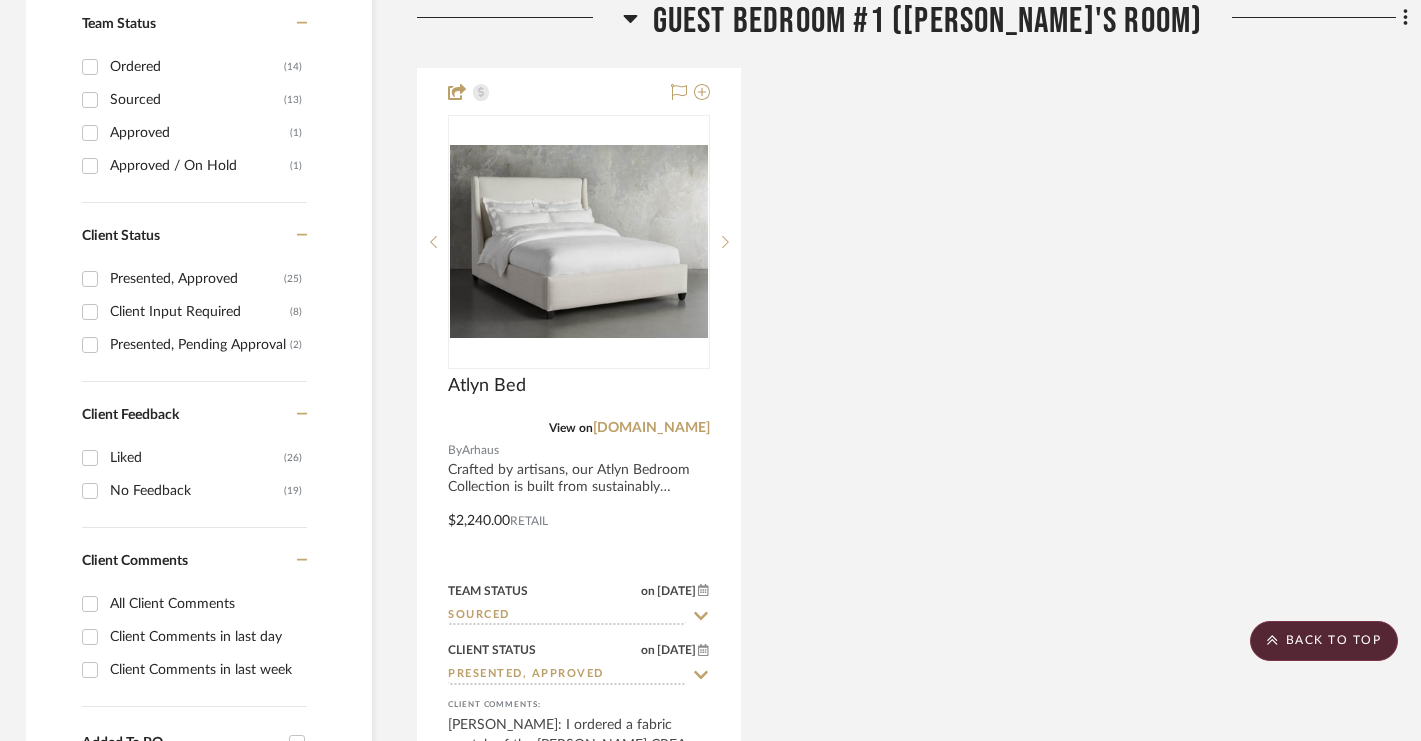 scroll, scrollTop: 857, scrollLeft: 4, axis: both 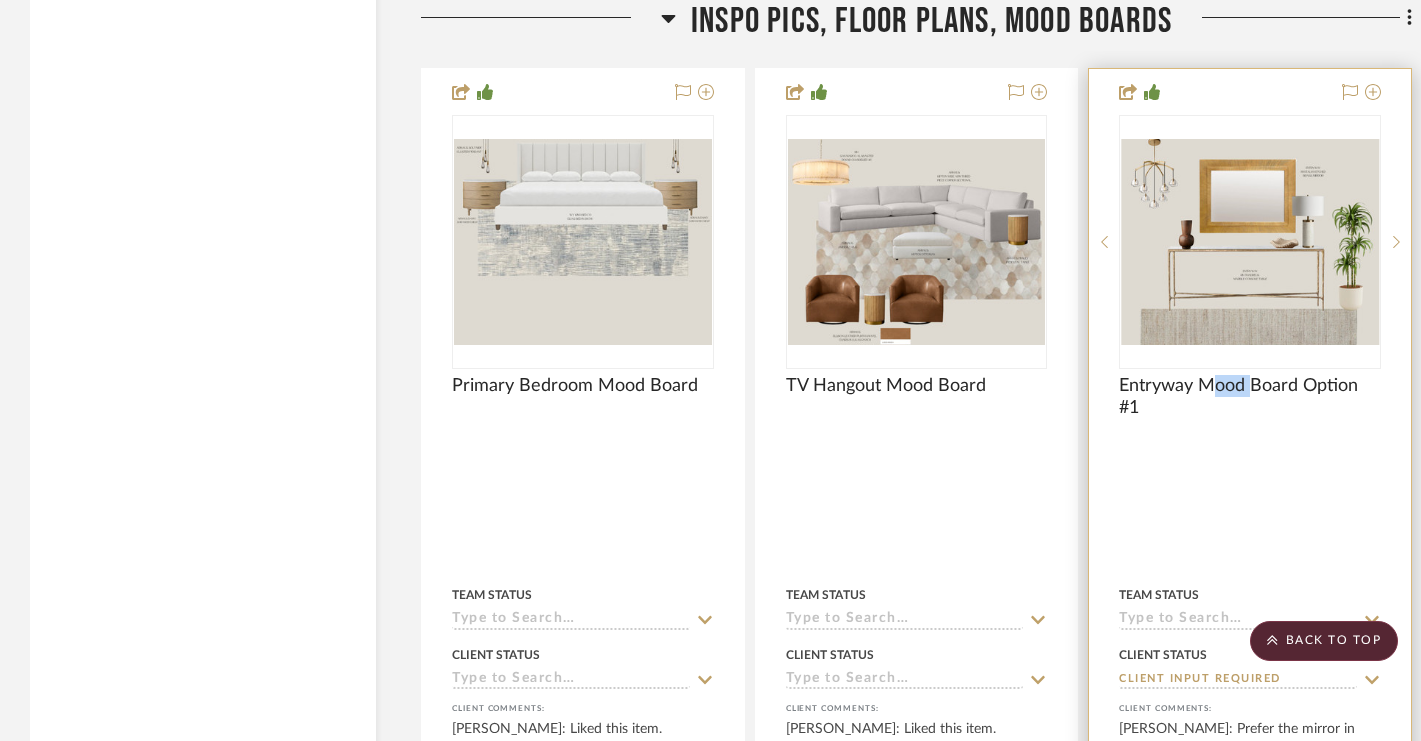 click at bounding box center [1250, 508] 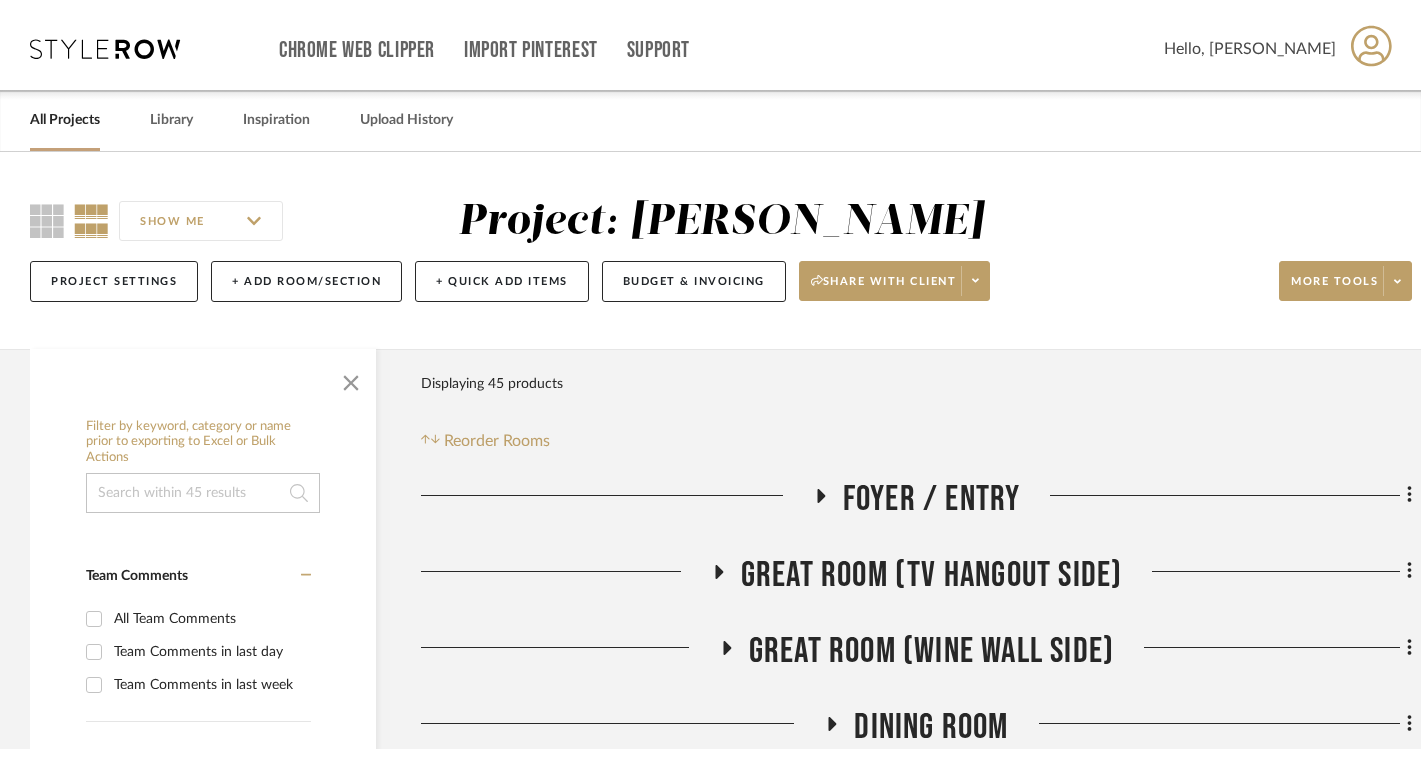 scroll, scrollTop: 0, scrollLeft: 0, axis: both 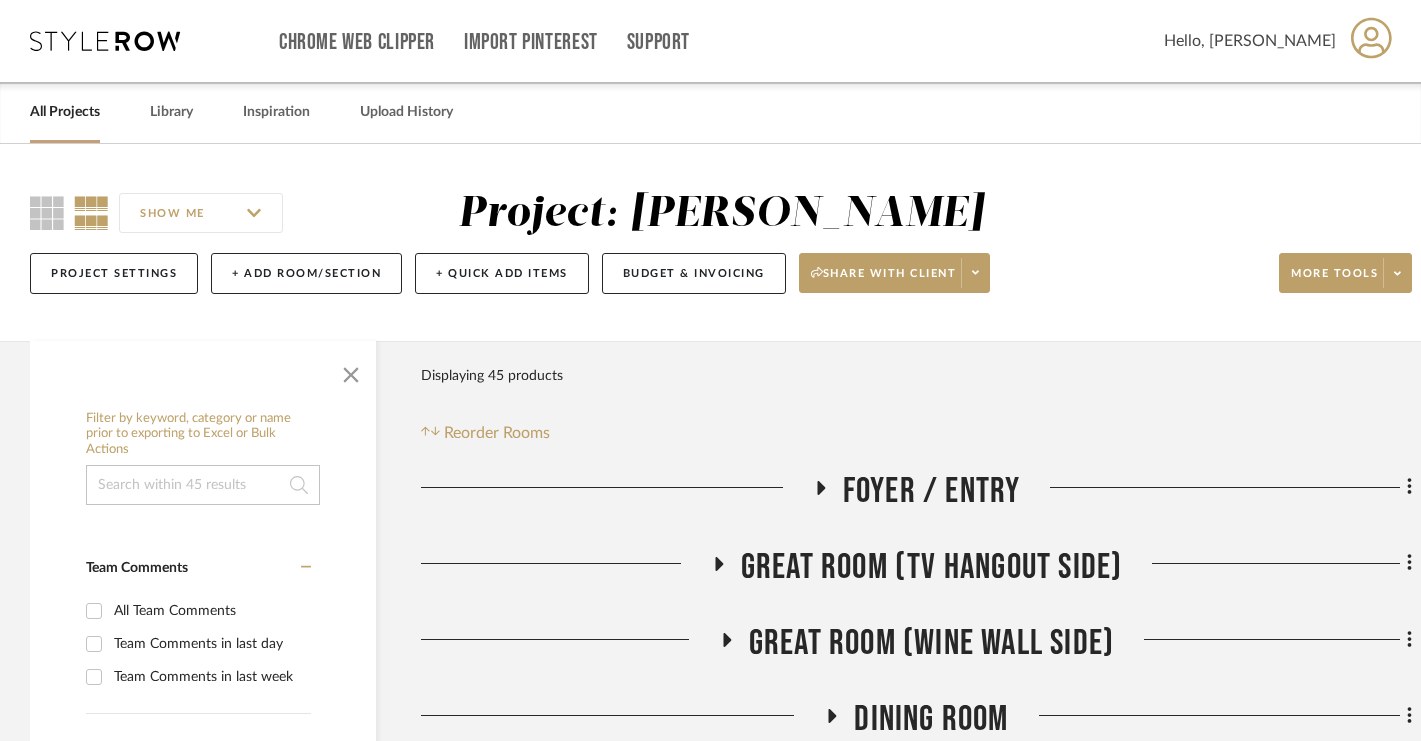 click on "All Projects" at bounding box center (65, 112) 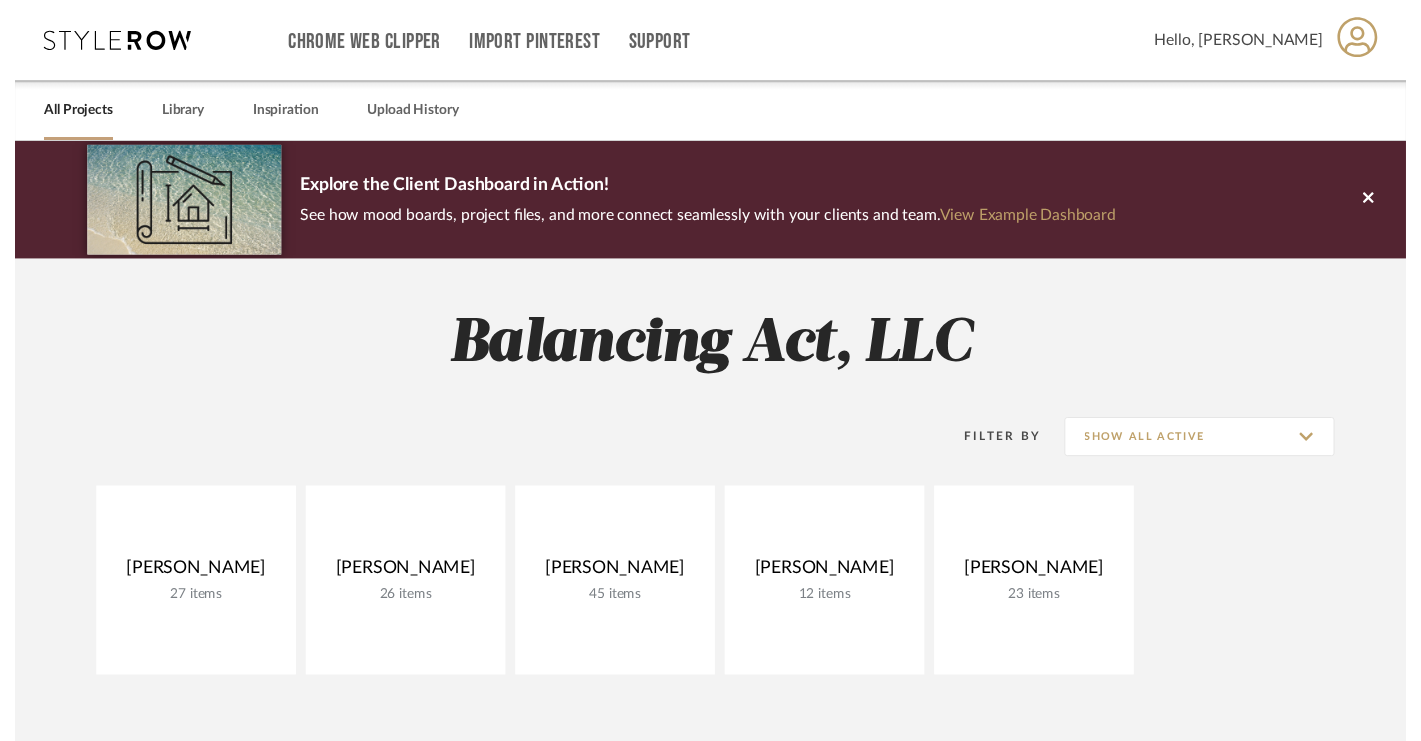 scroll, scrollTop: 0, scrollLeft: 0, axis: both 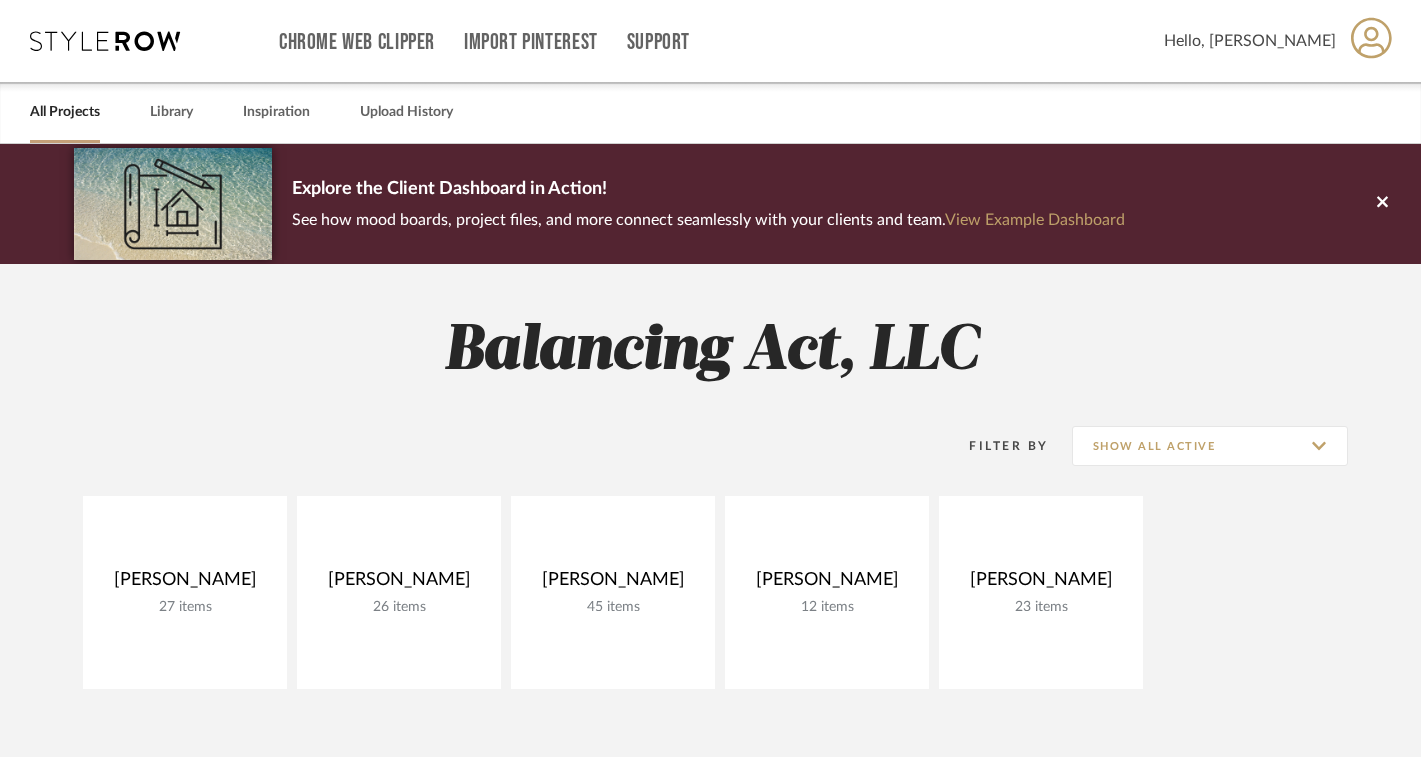click on "All Projects   Library   Inspiration   Upload History" at bounding box center [710, 112] 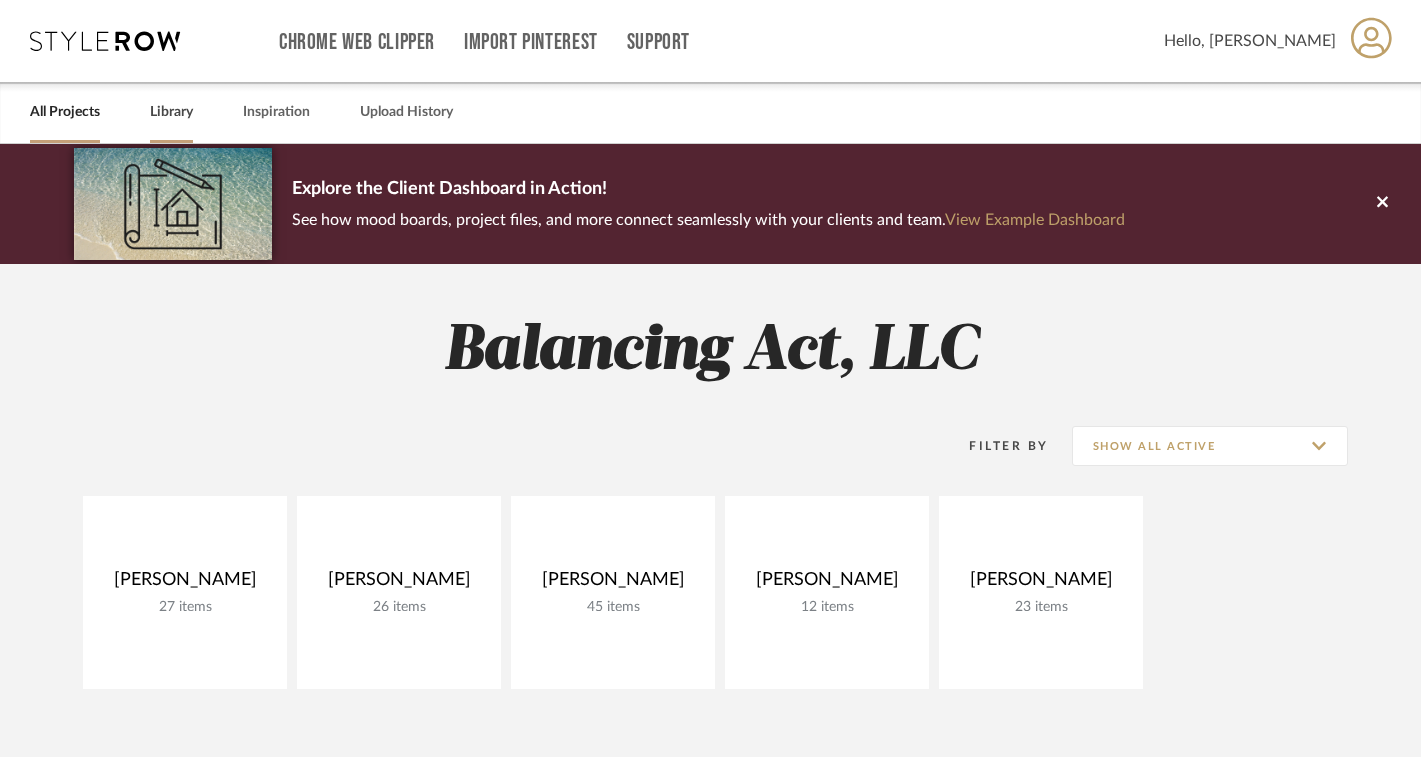 click on "Library" at bounding box center (171, 112) 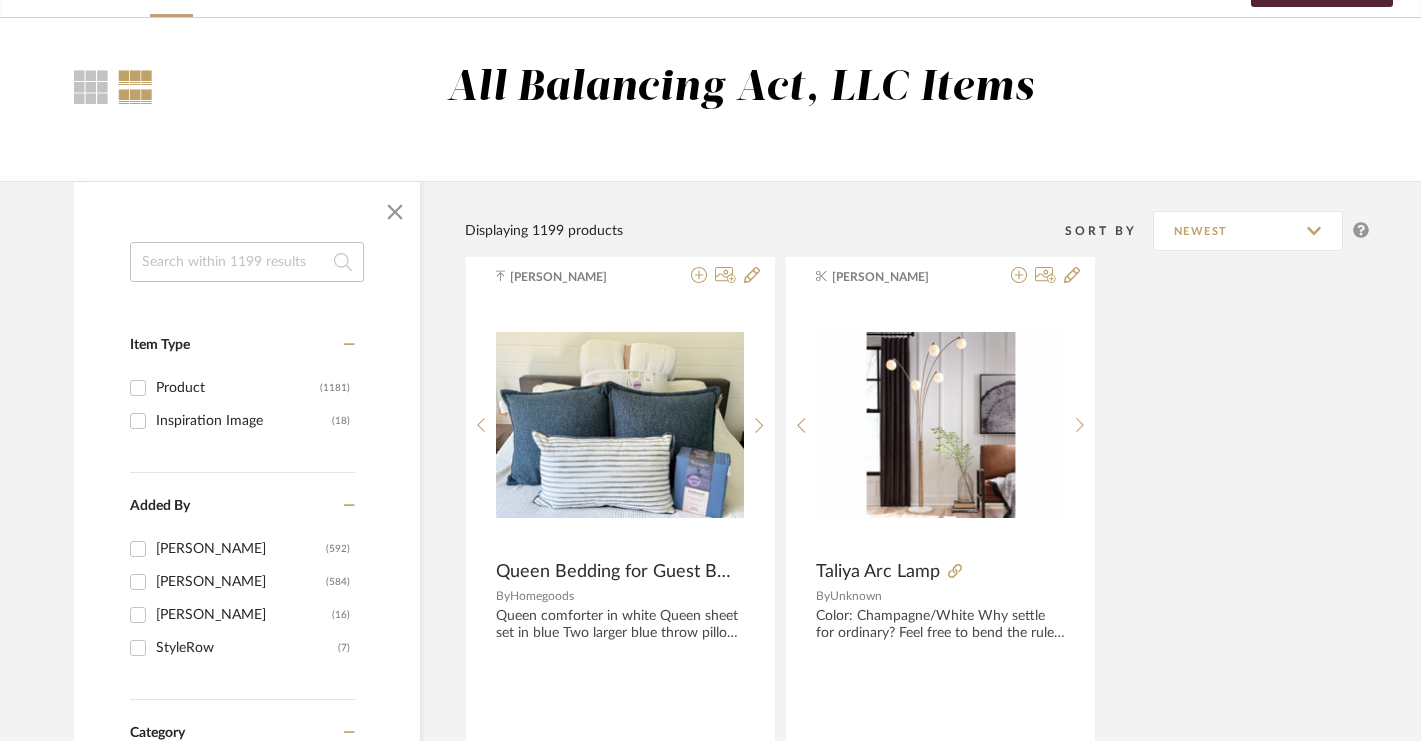 scroll, scrollTop: 147, scrollLeft: 0, axis: vertical 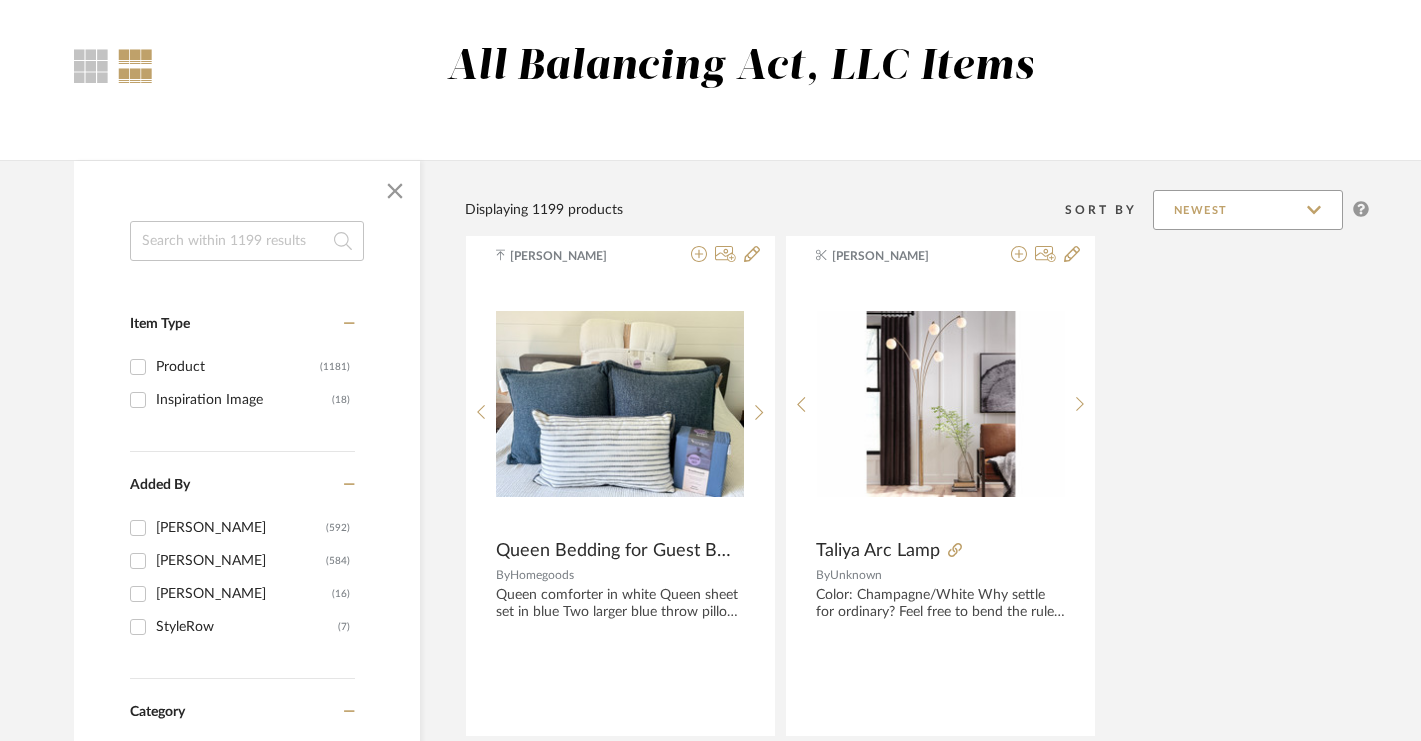 drag, startPoint x: 1219, startPoint y: 299, endPoint x: 1262, endPoint y: 228, distance: 83.00603 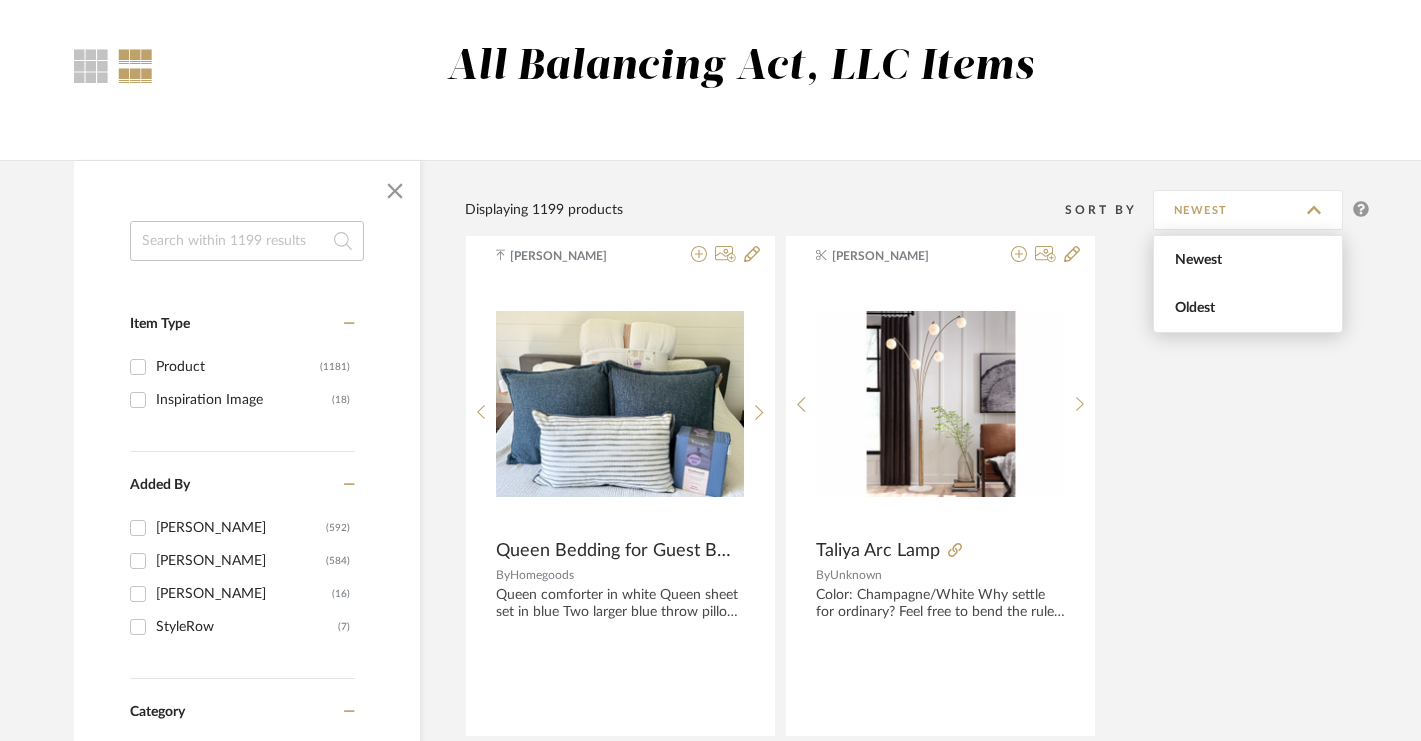click on "Displaying 1199 products  Sort By  Newest" 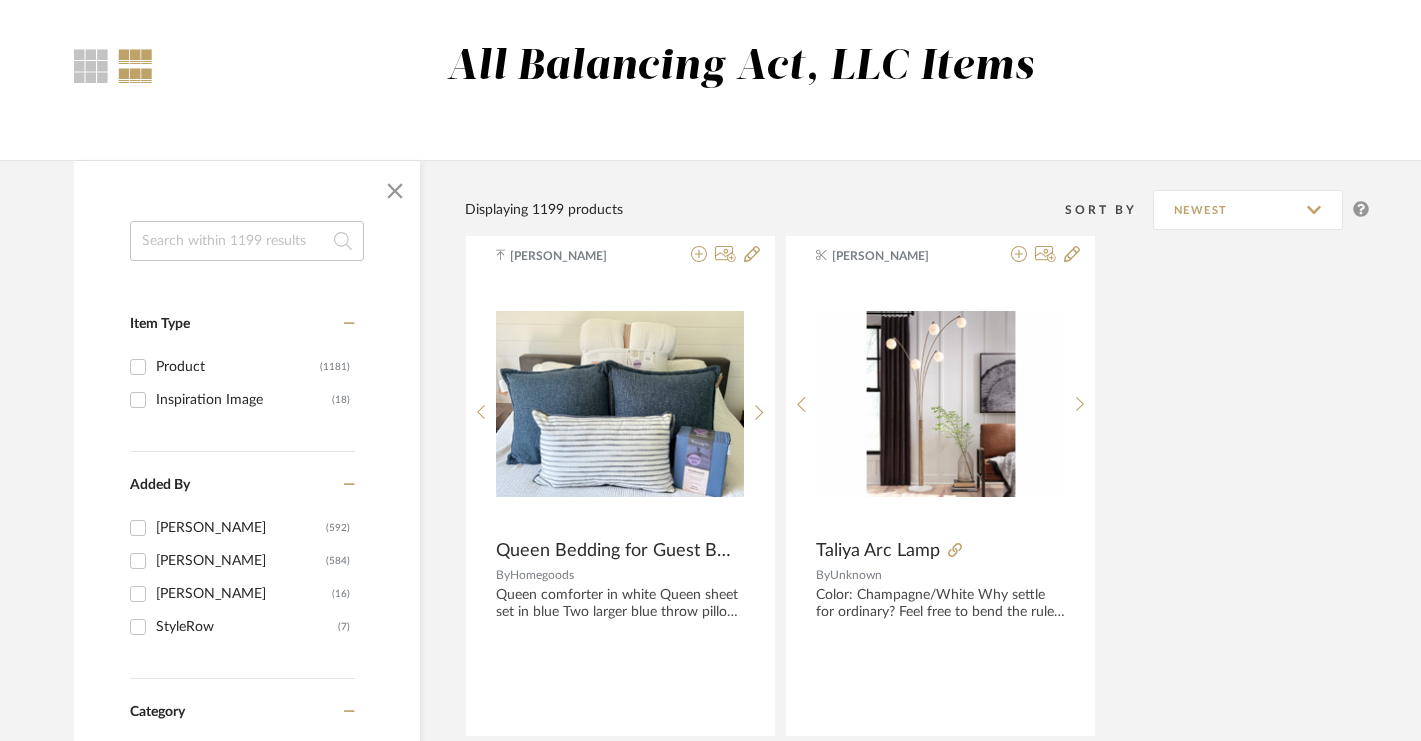 click 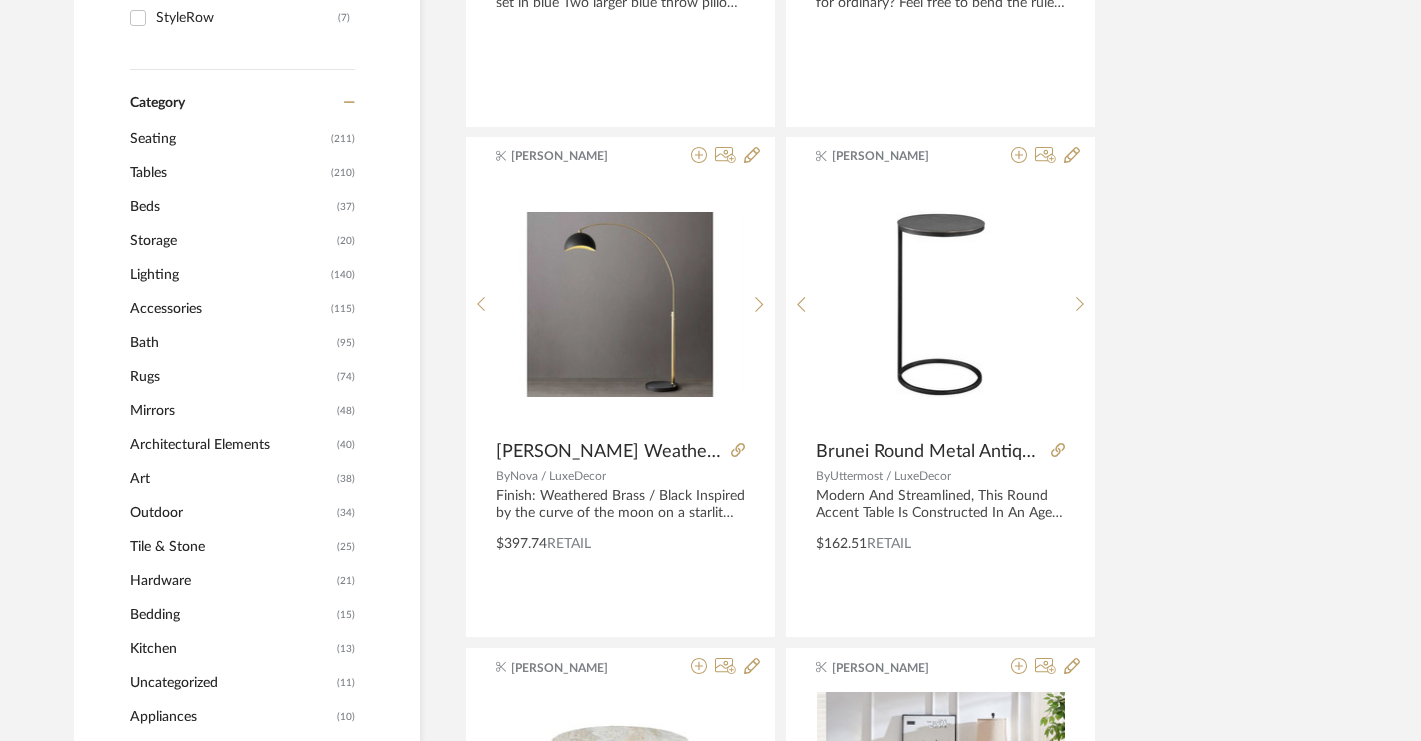scroll, scrollTop: 757, scrollLeft: 0, axis: vertical 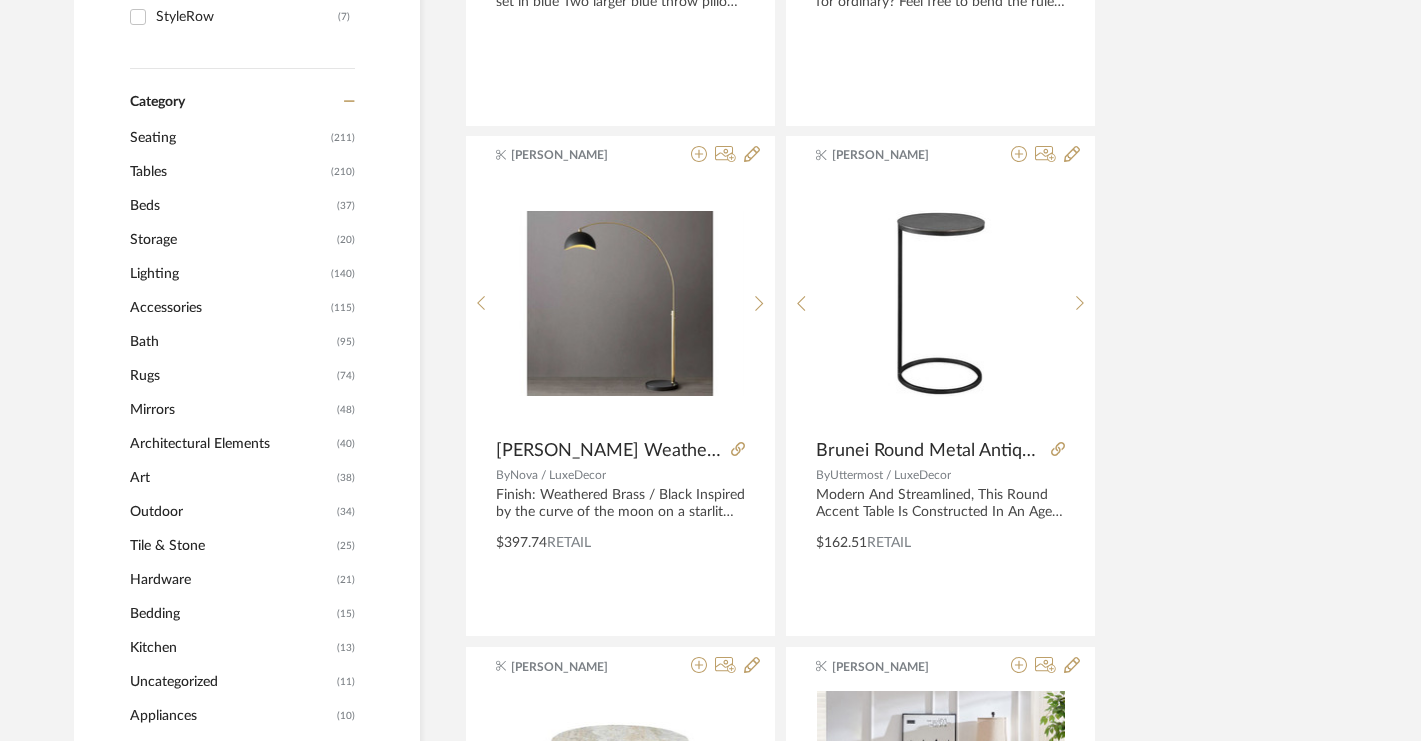 click on "Seating" 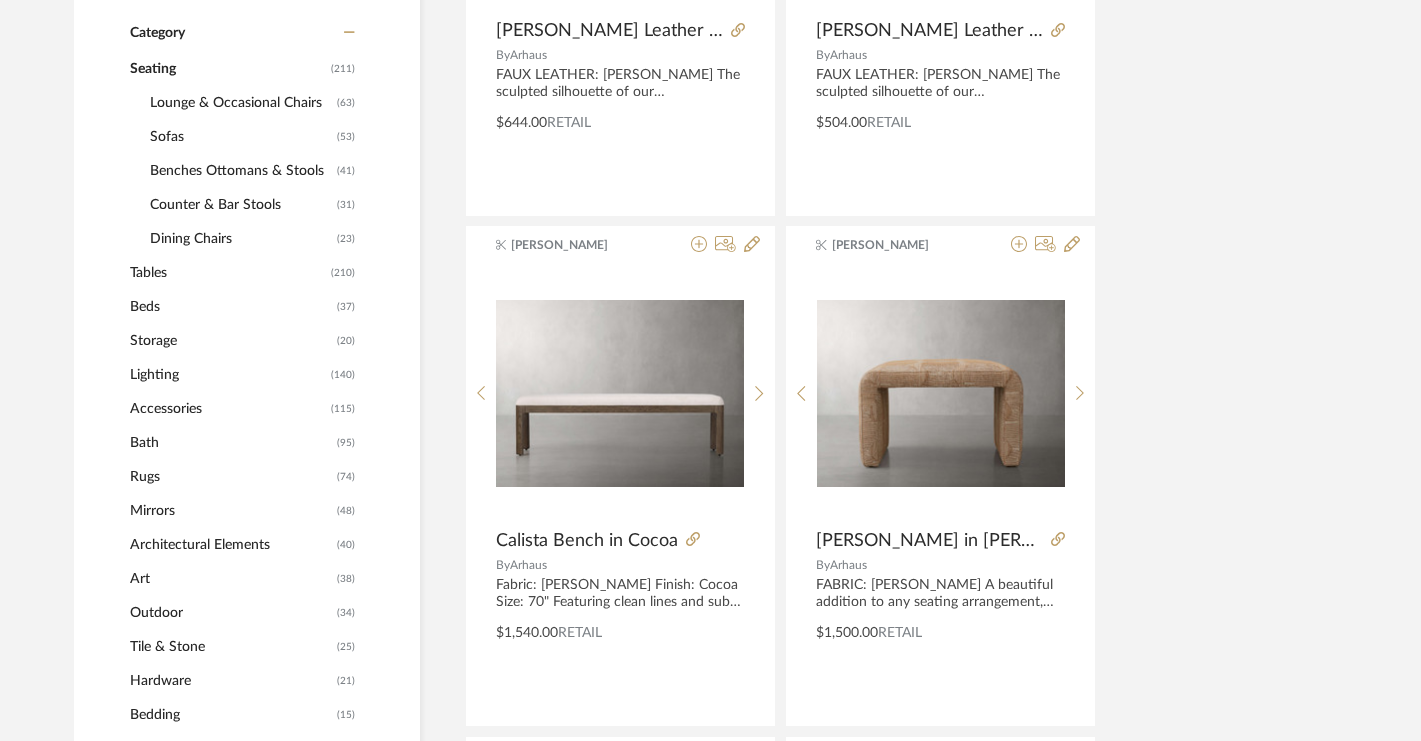 click on "Lounge & Occasional Chairs" 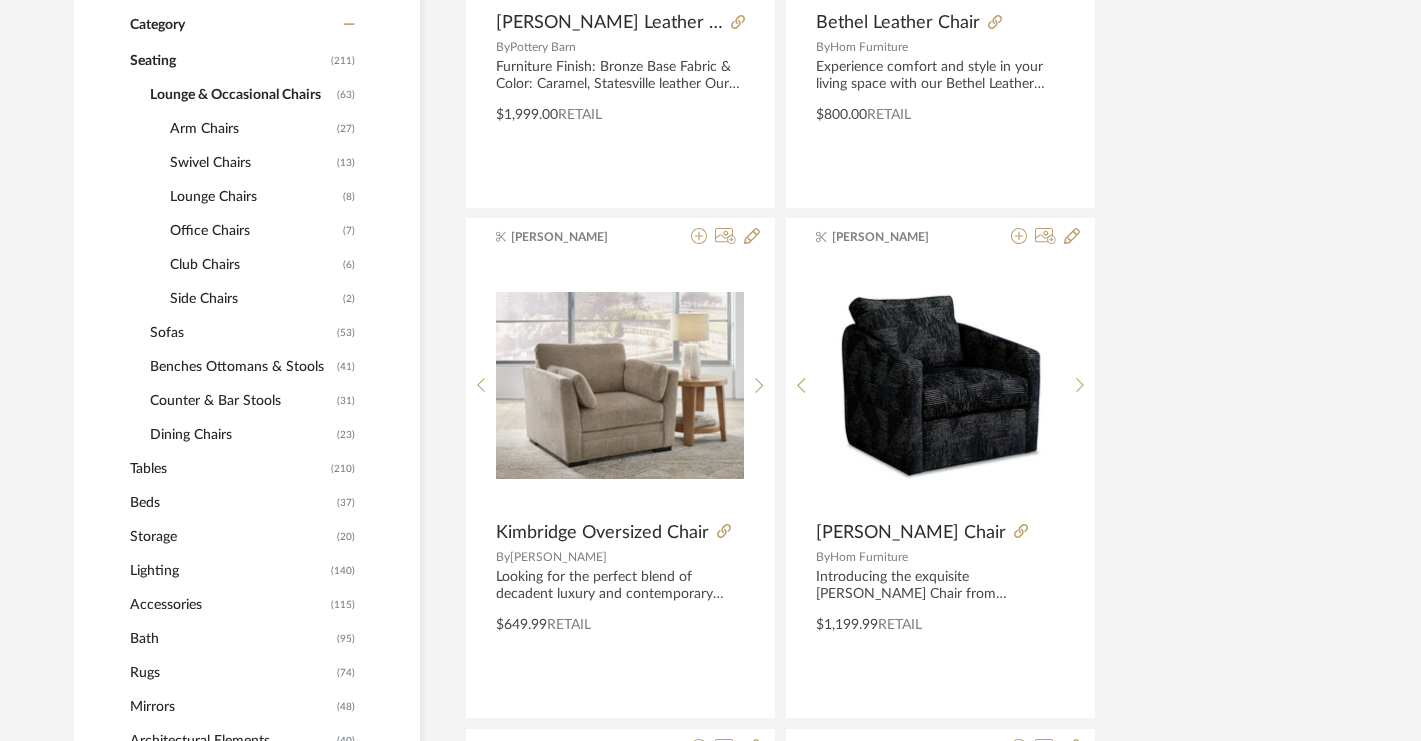 scroll, scrollTop: 779, scrollLeft: 0, axis: vertical 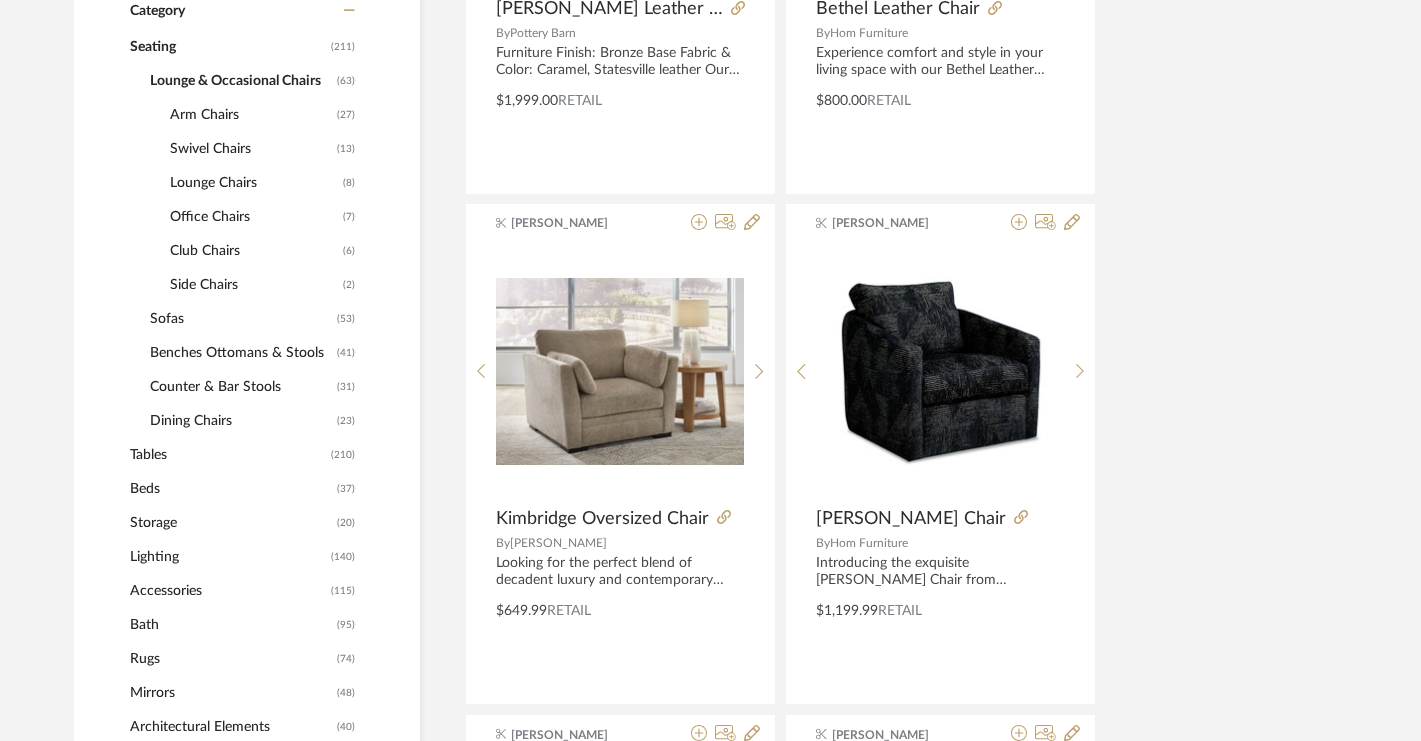 click on "Dining Chairs" 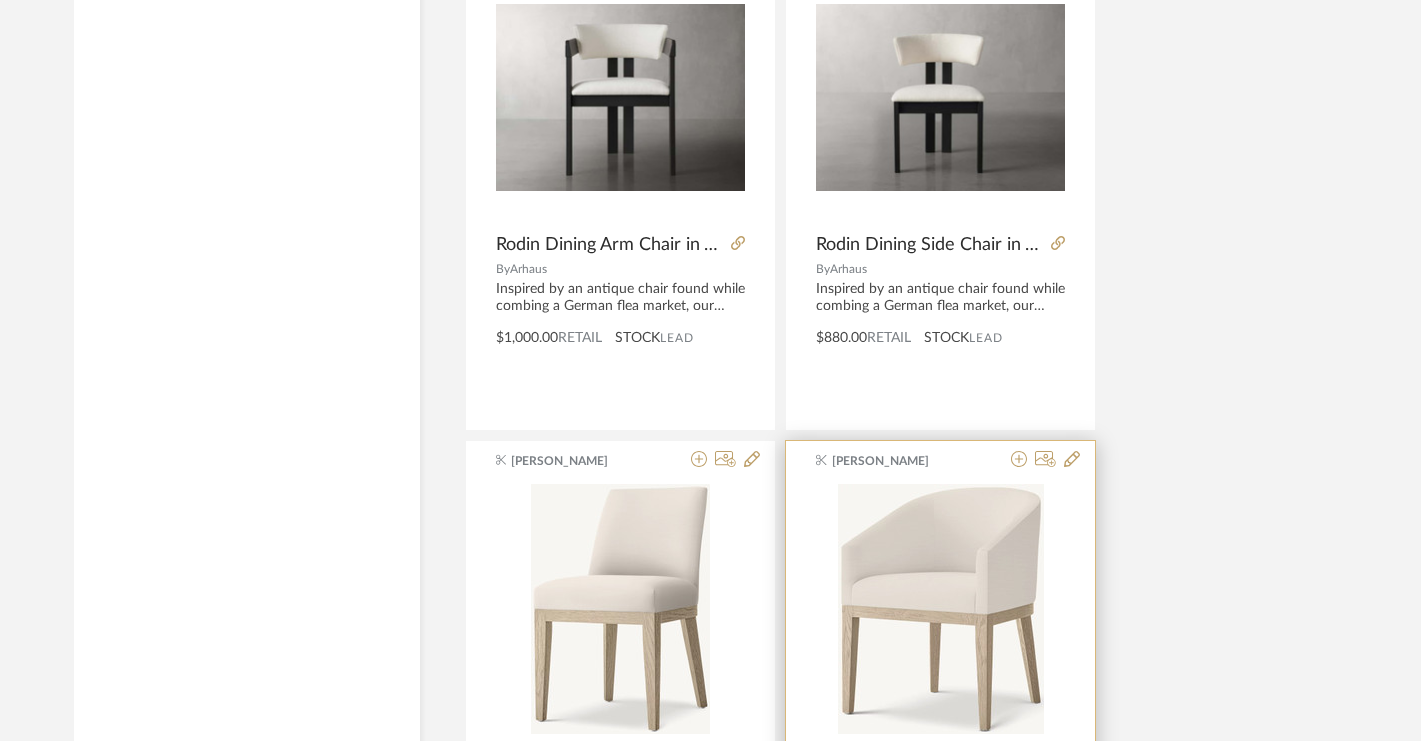 scroll, scrollTop: 4127, scrollLeft: 0, axis: vertical 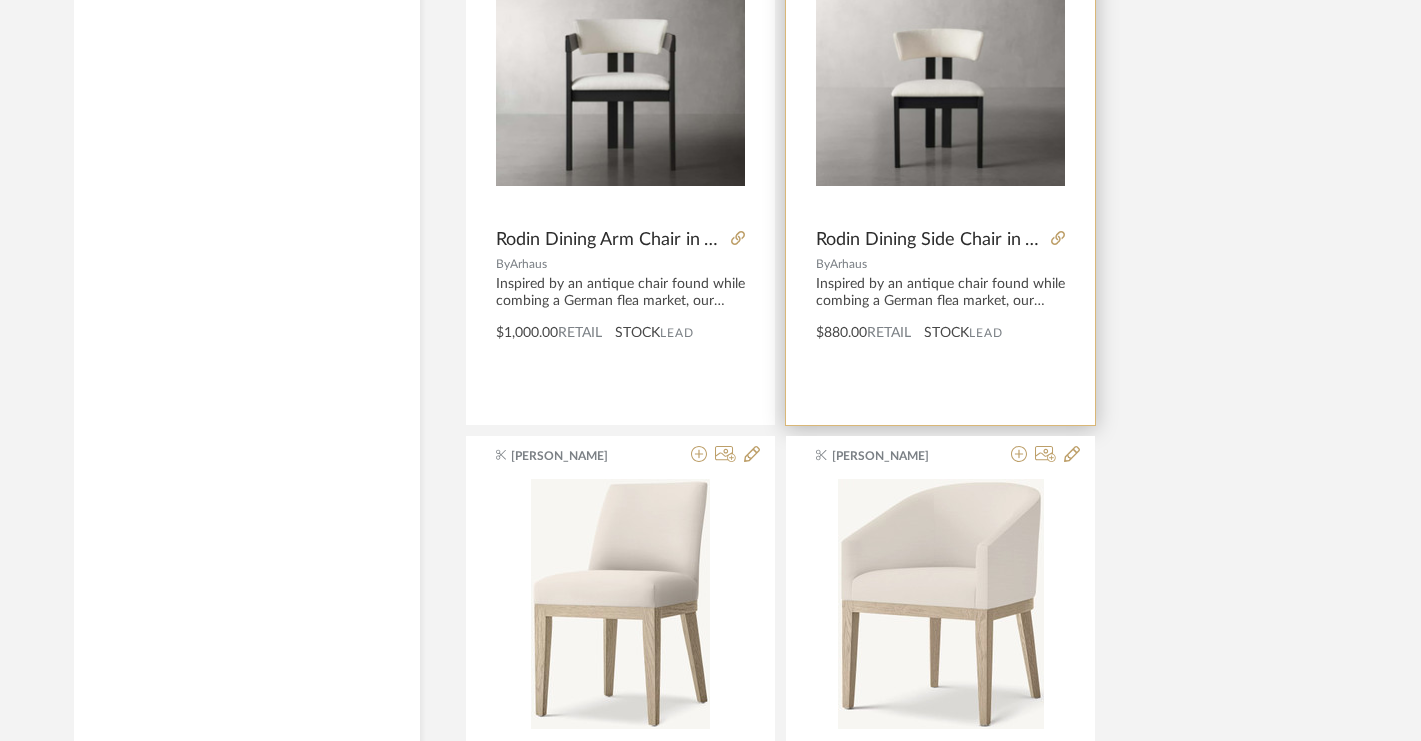 click at bounding box center [940, 358] 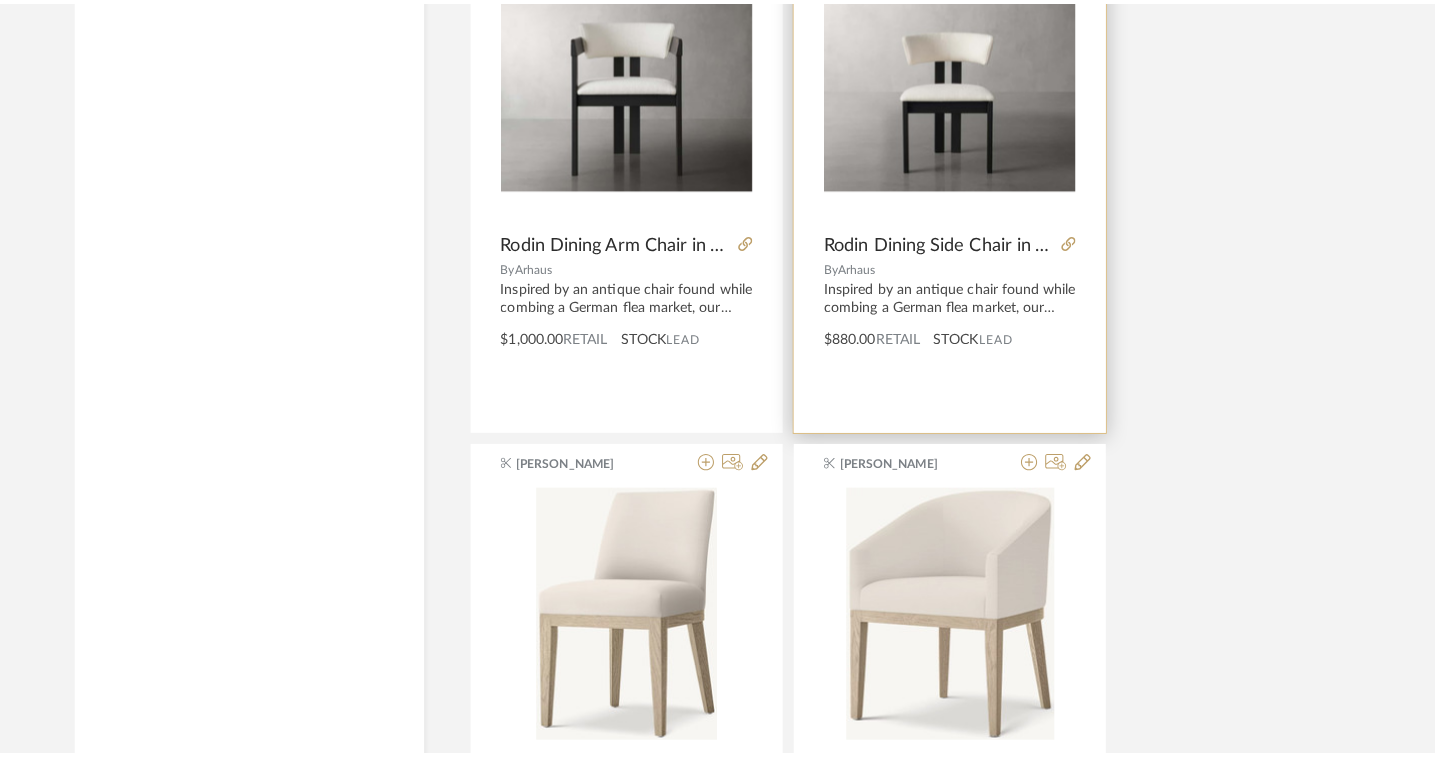 scroll, scrollTop: 0, scrollLeft: 0, axis: both 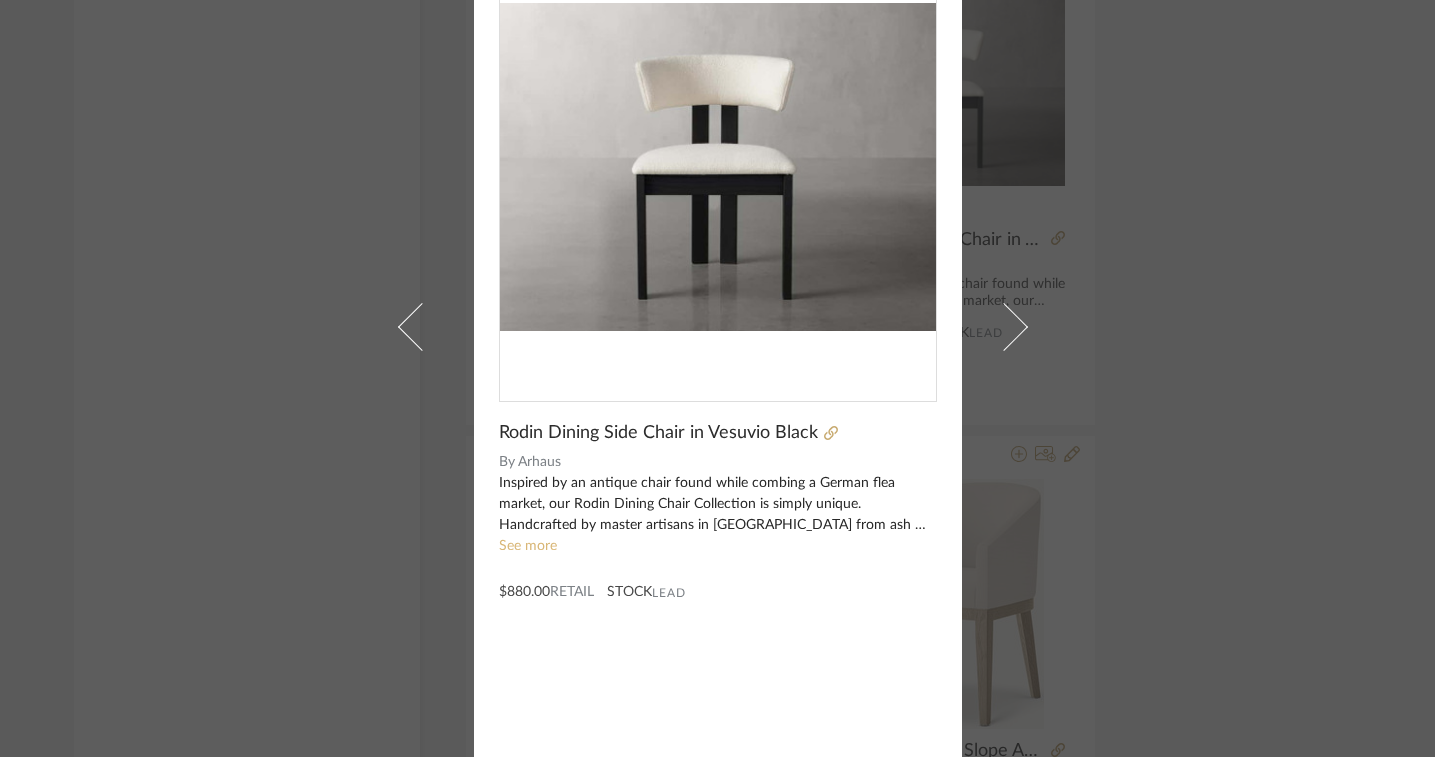 click on "See more" at bounding box center (528, 546) 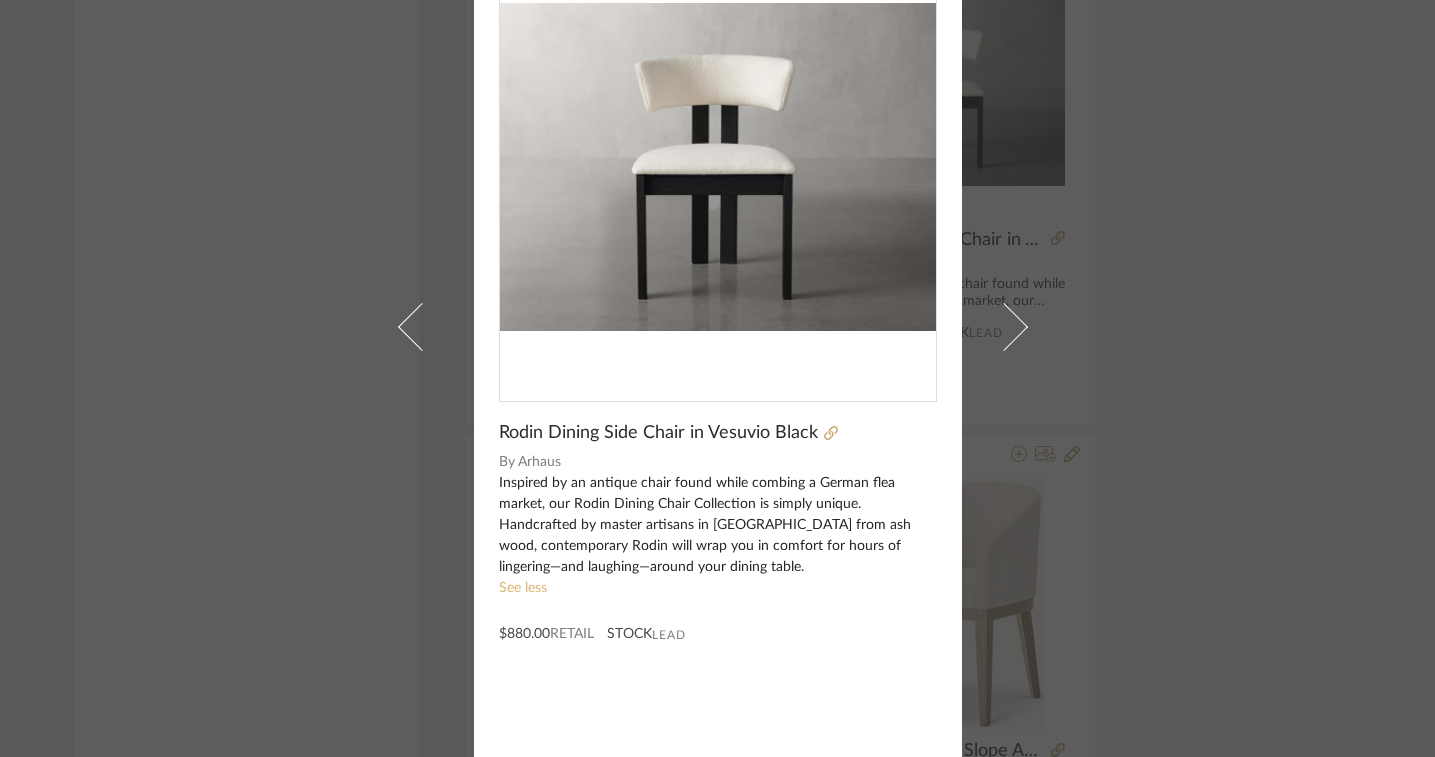 scroll, scrollTop: 0, scrollLeft: 0, axis: both 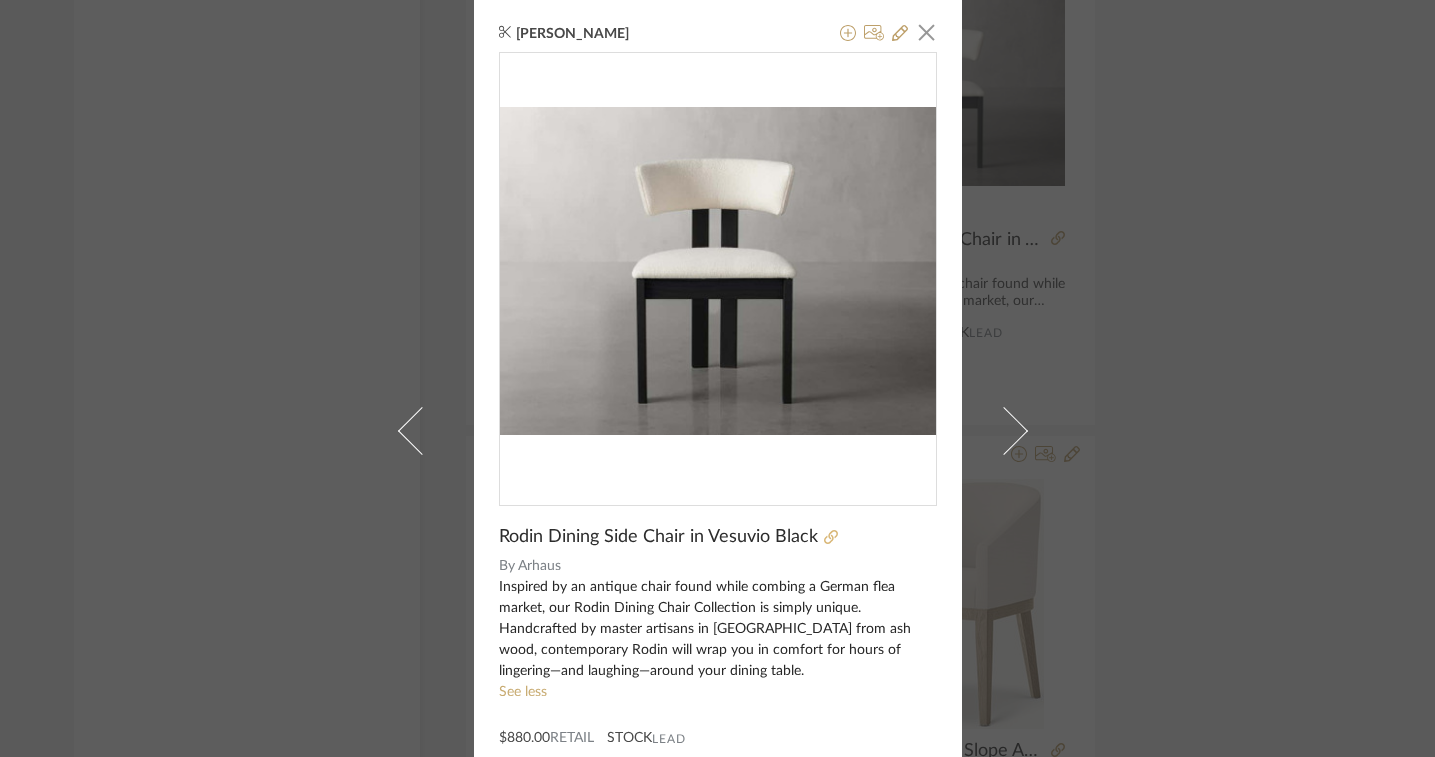 click 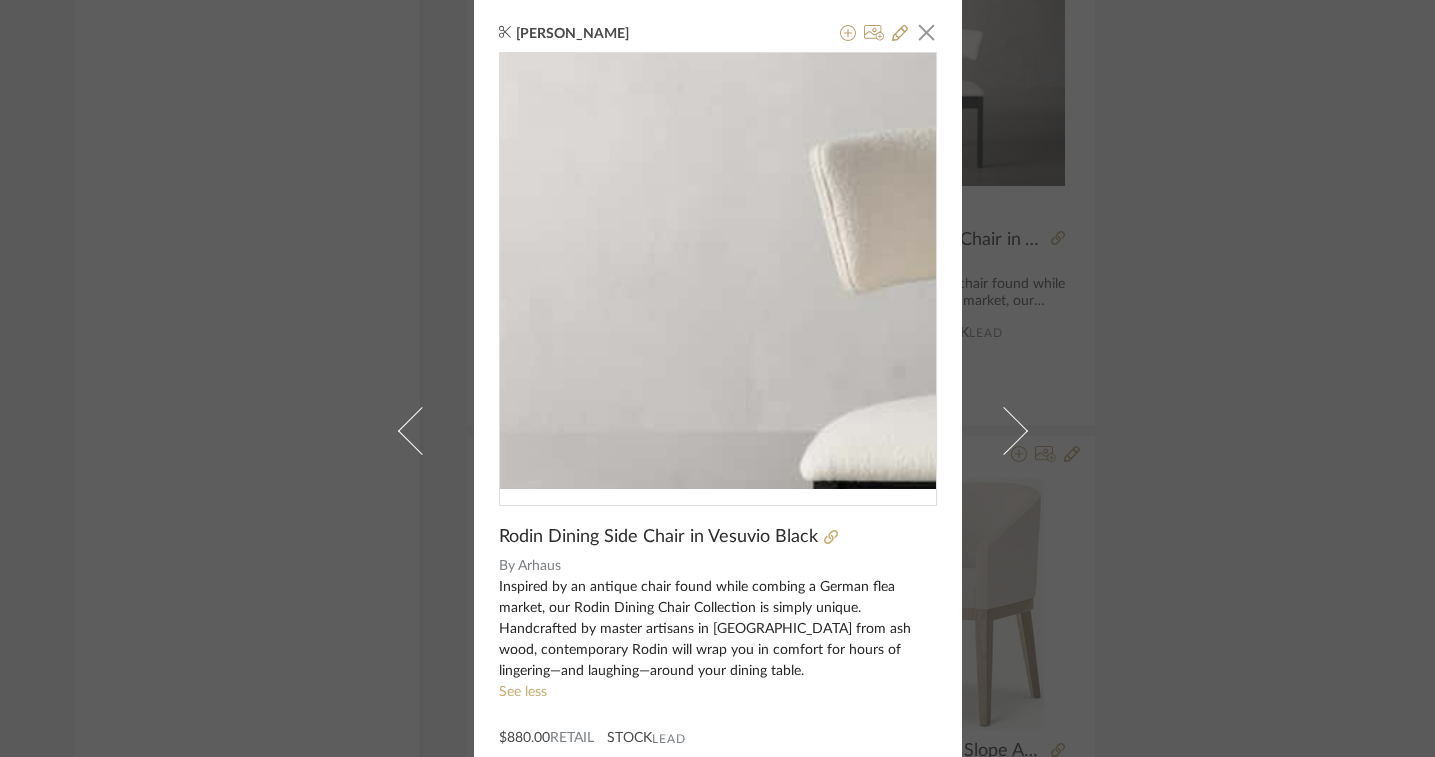 scroll, scrollTop: 0, scrollLeft: 0, axis: both 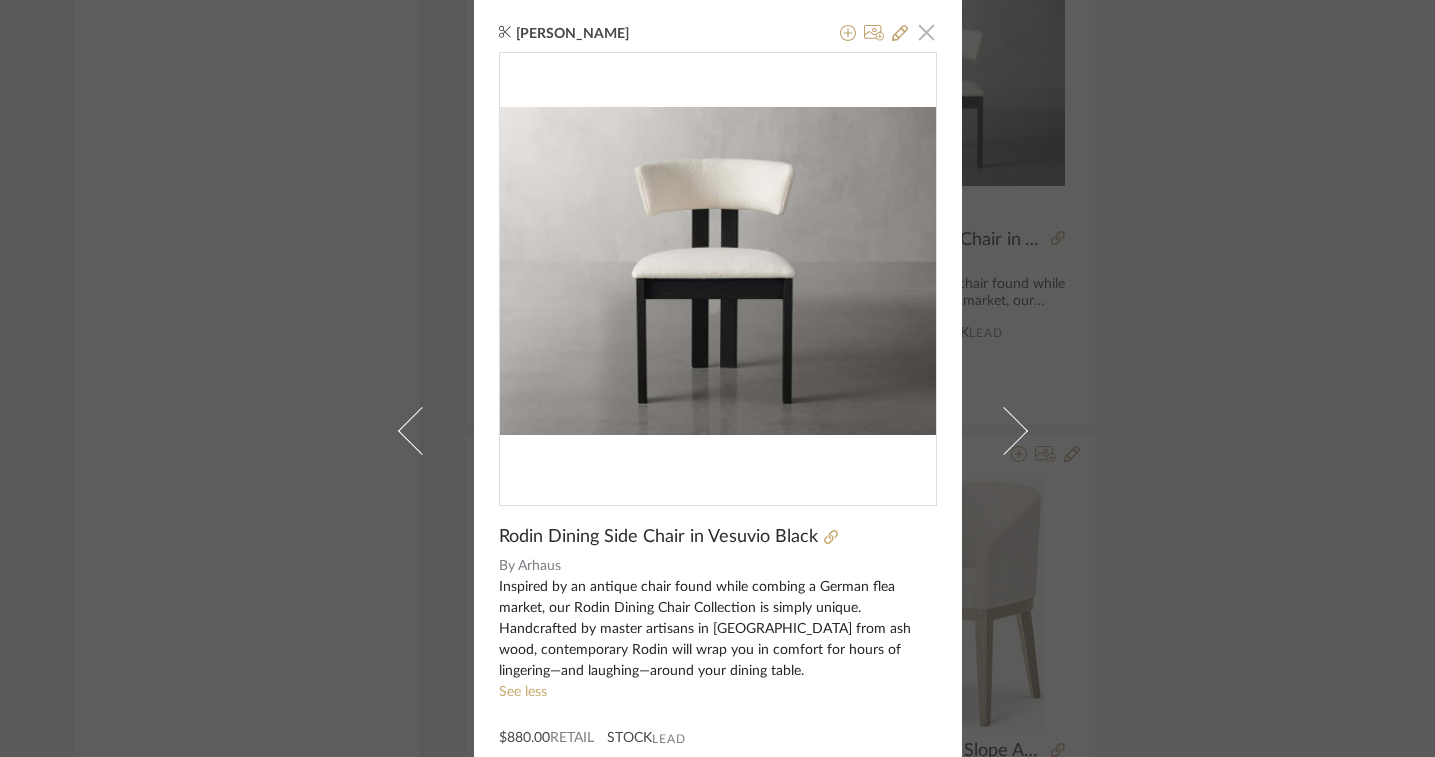 click 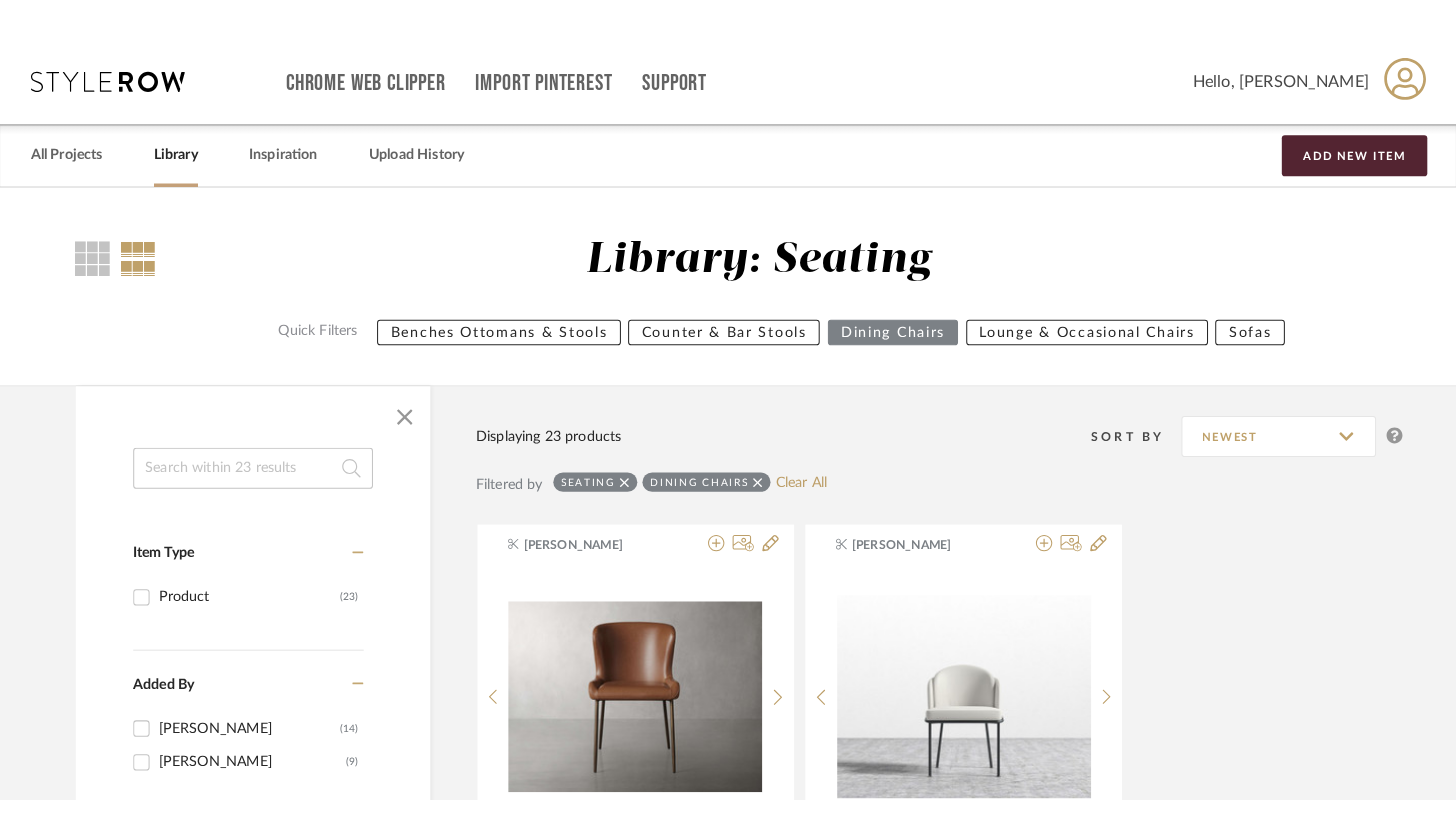 scroll, scrollTop: 0, scrollLeft: 0, axis: both 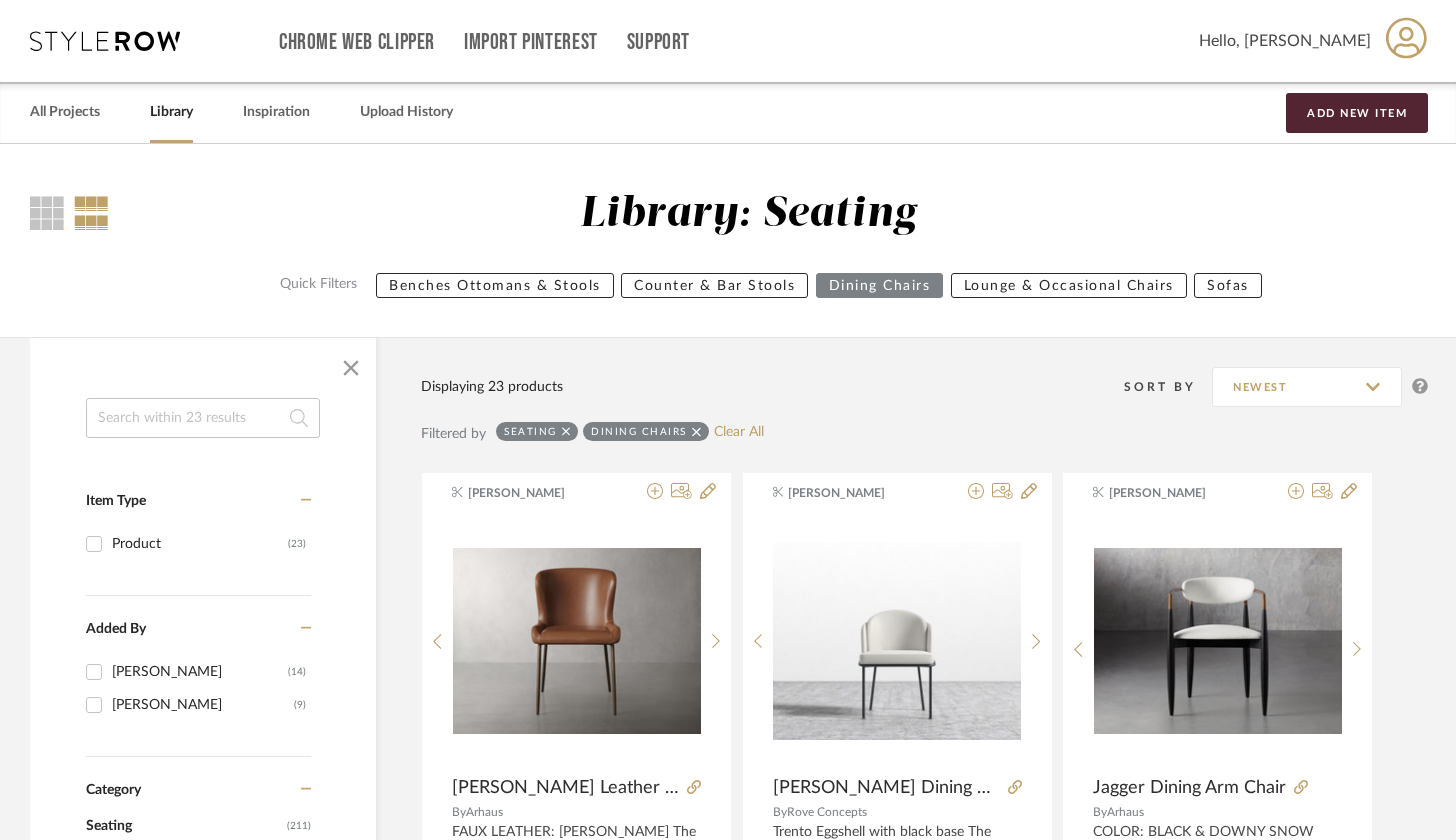 click 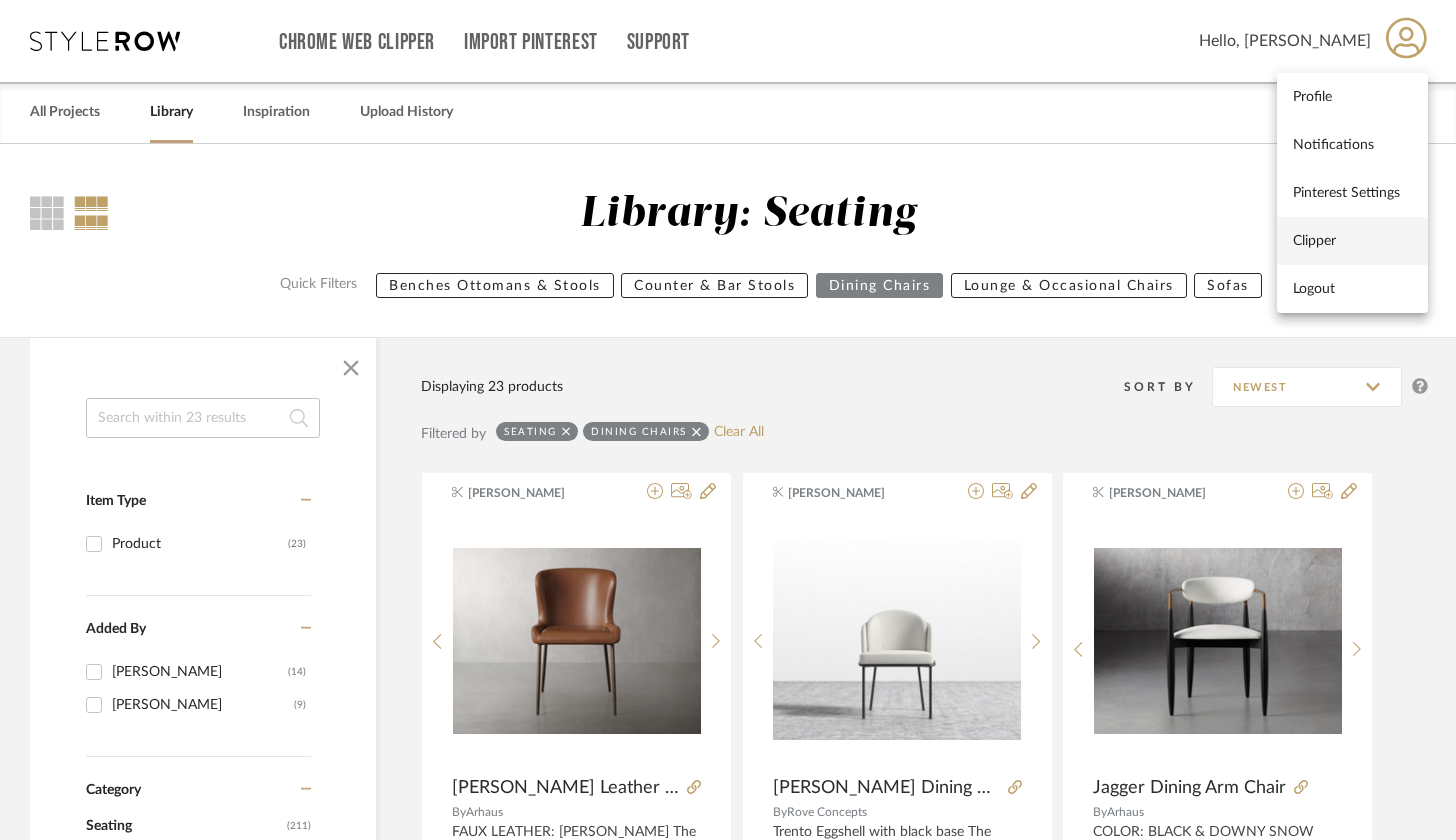 click on "Clipper" at bounding box center (1352, 241) 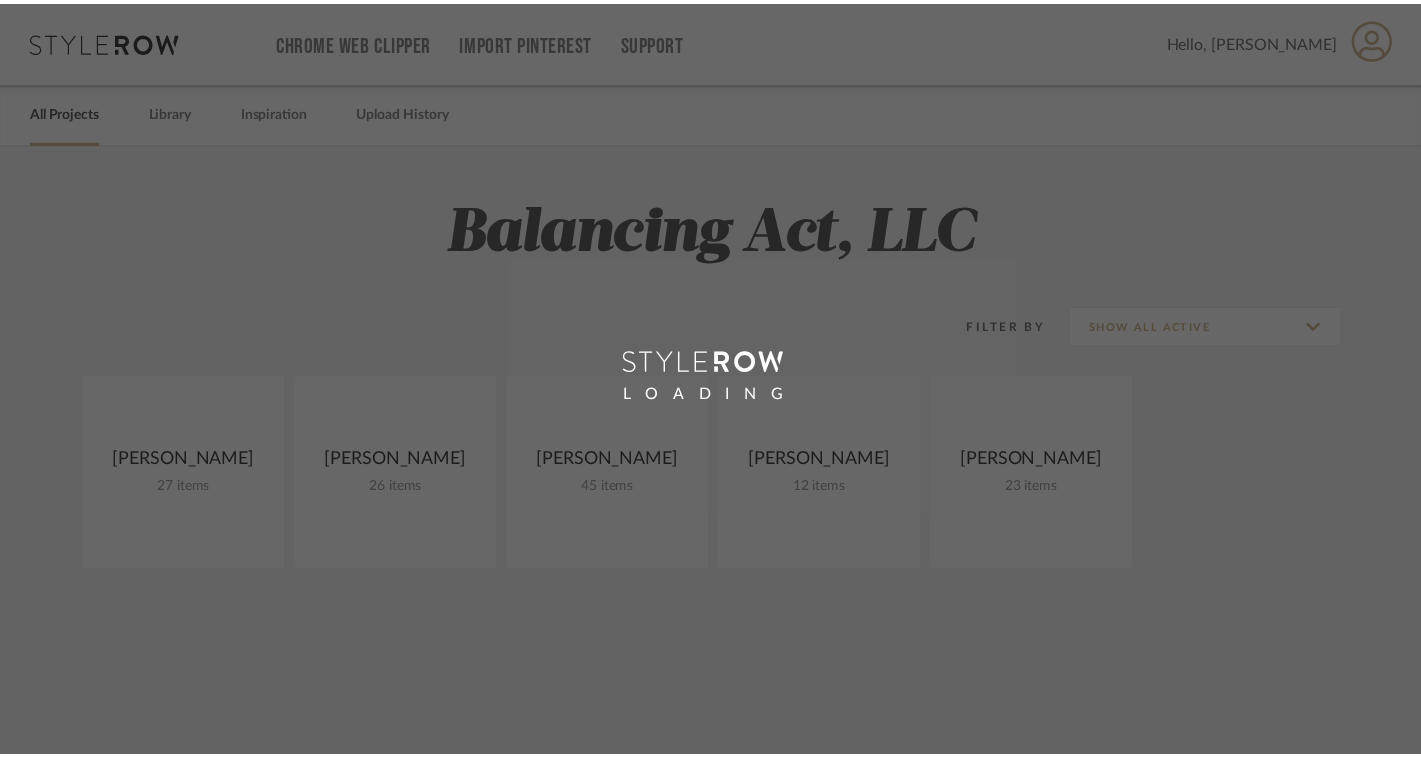 scroll, scrollTop: 0, scrollLeft: 0, axis: both 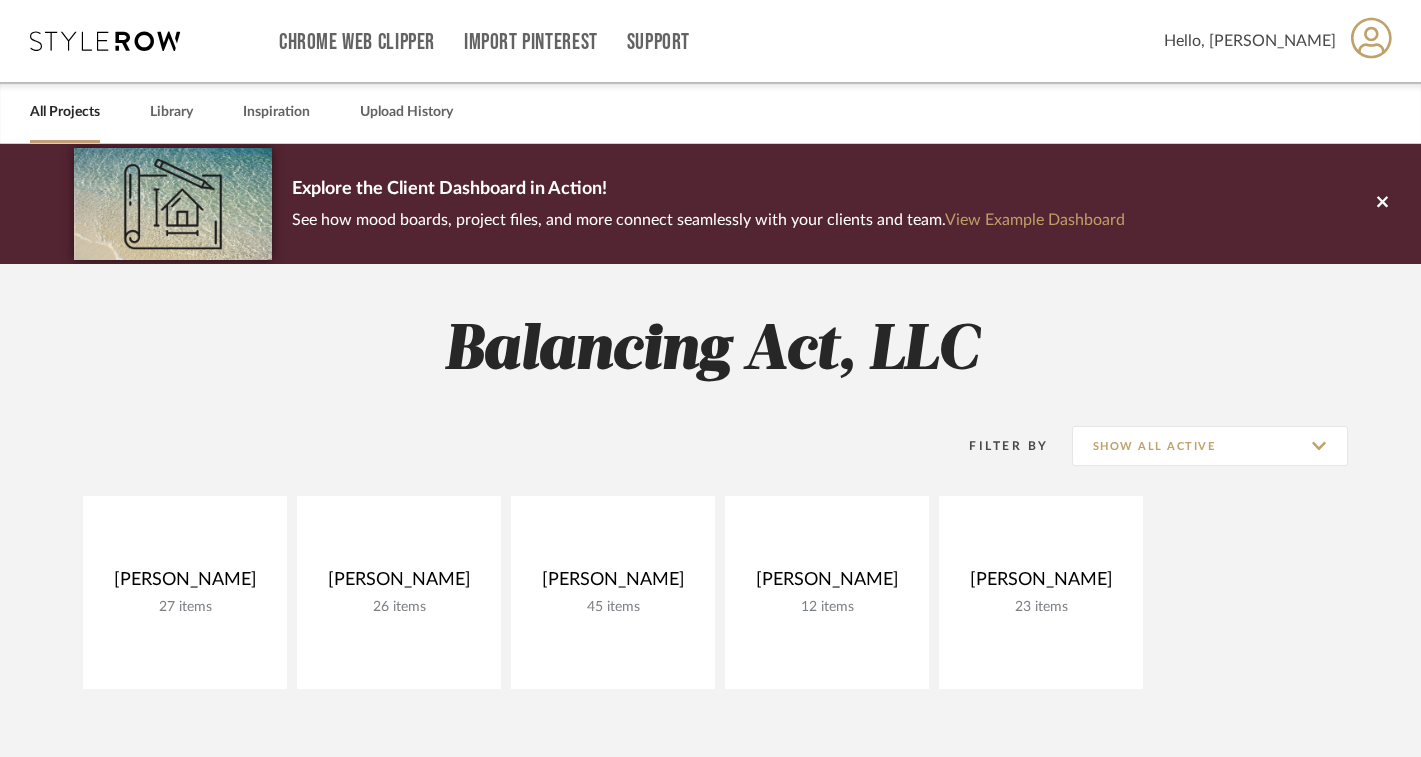 click on "Hello, [PERSON_NAME]" at bounding box center (1250, 41) 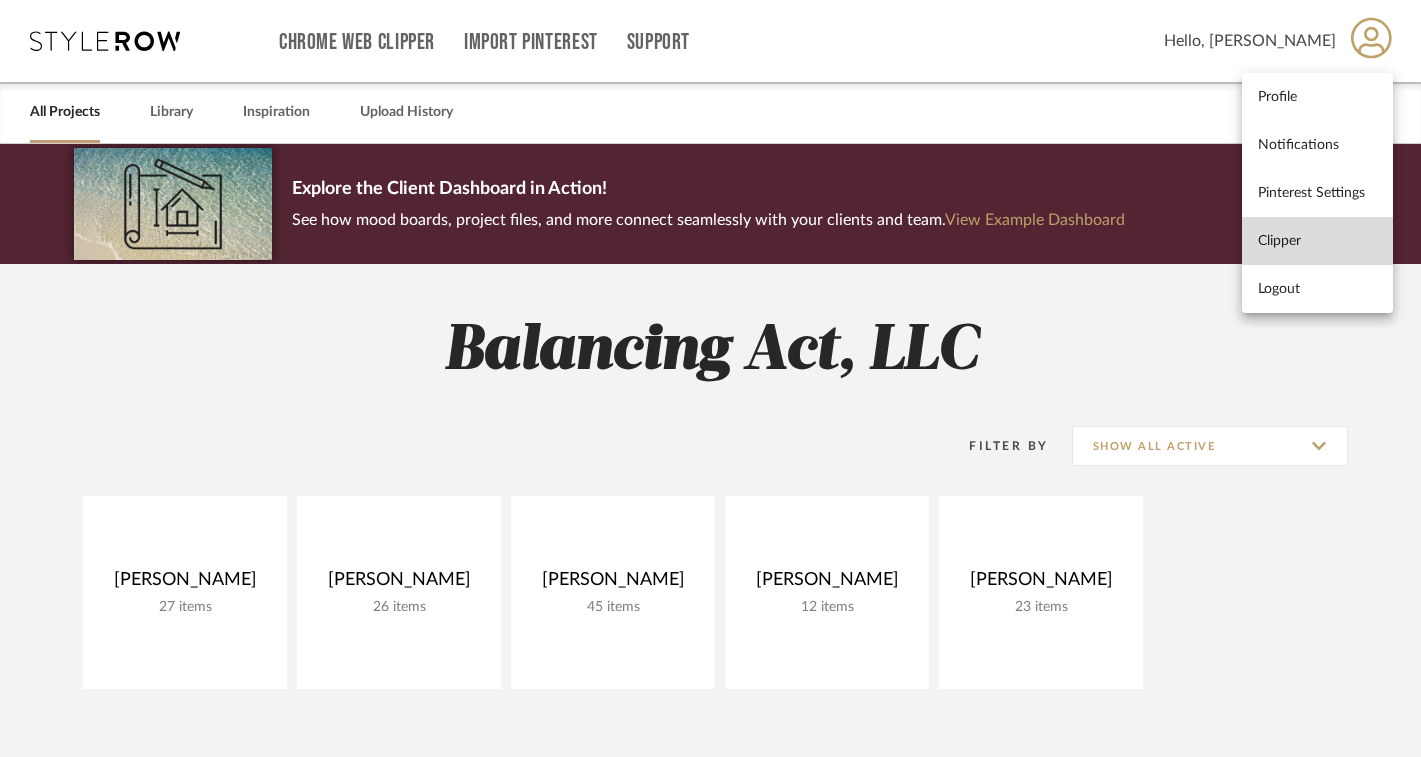 click on "Clipper" at bounding box center (1317, 241) 